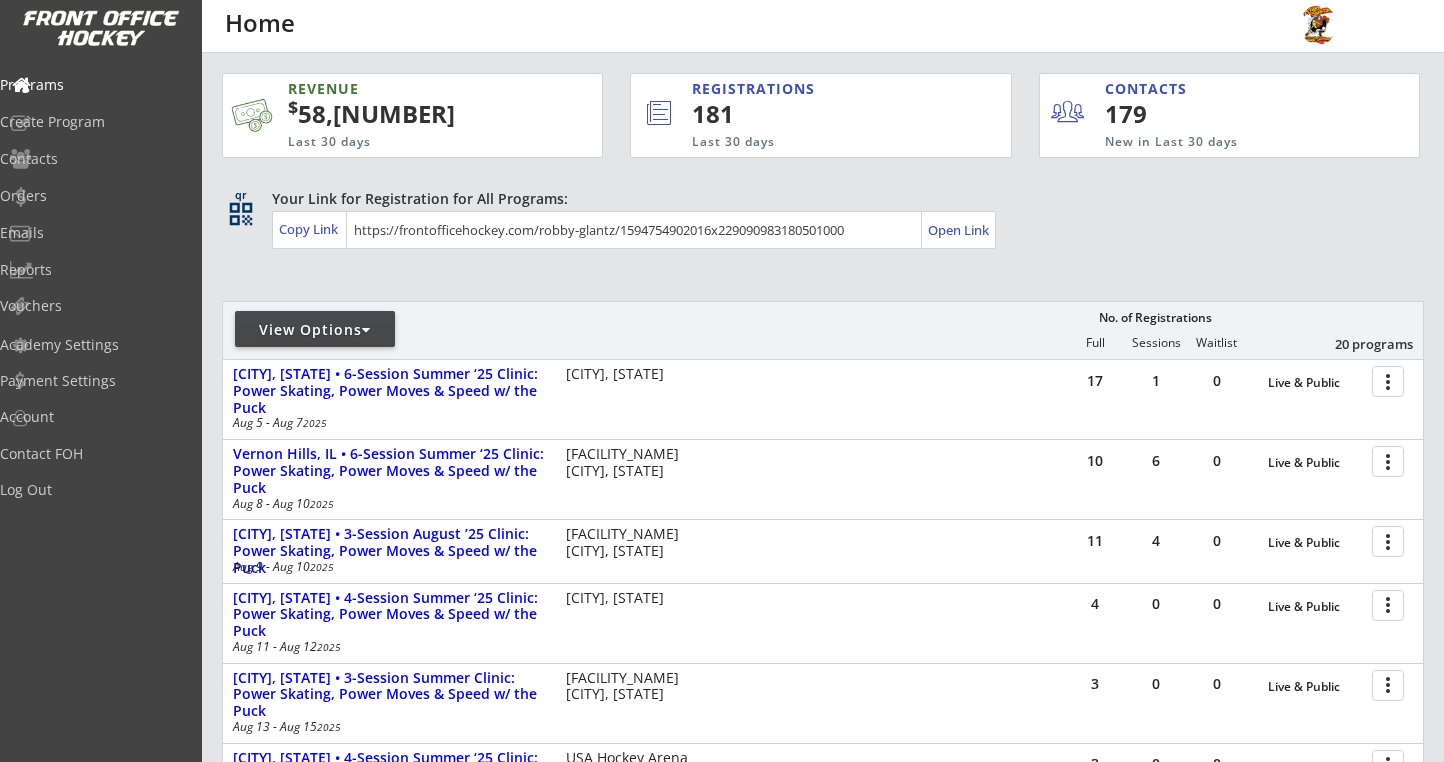 scroll, scrollTop: 133, scrollLeft: 0, axis: vertical 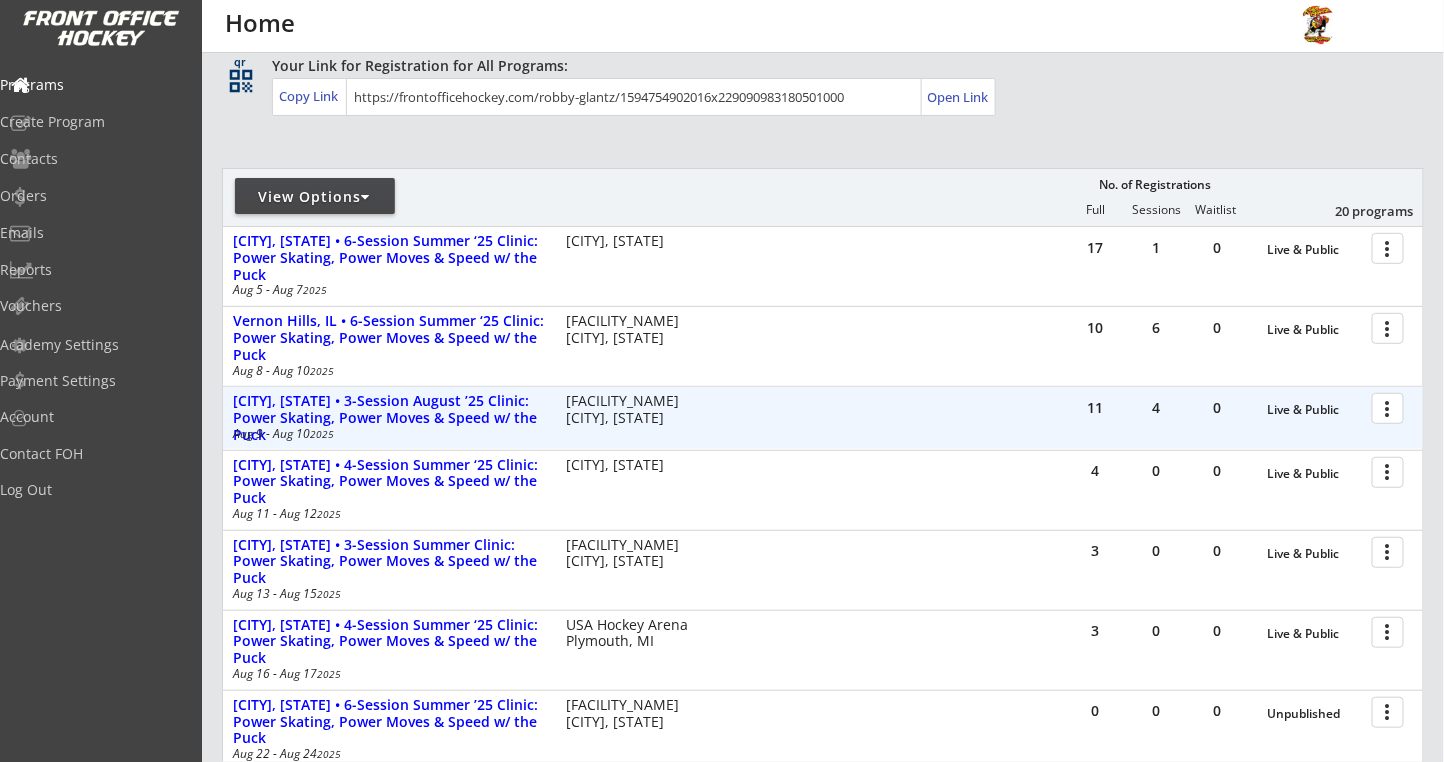 click at bounding box center [1391, 407] 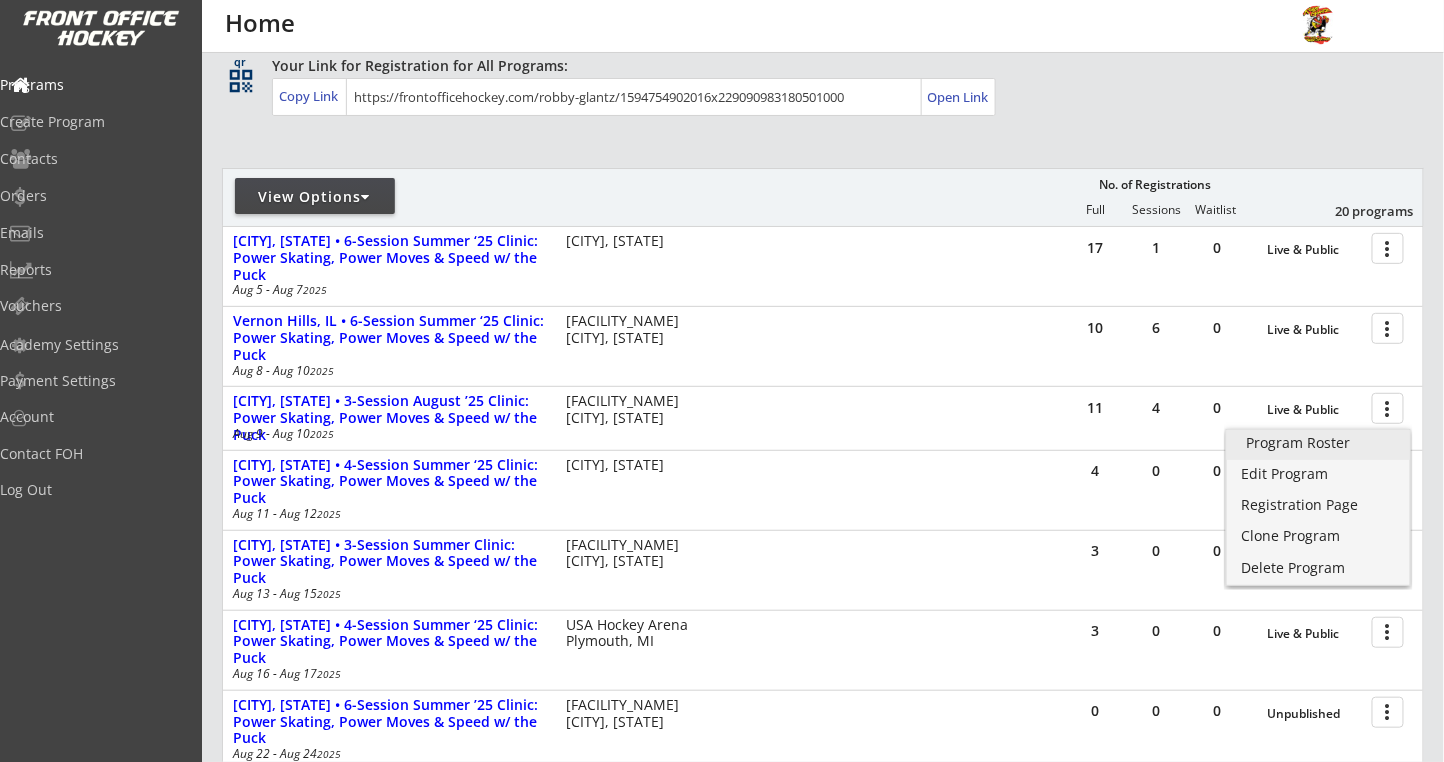 click on "Program Roster" at bounding box center [1318, 443] 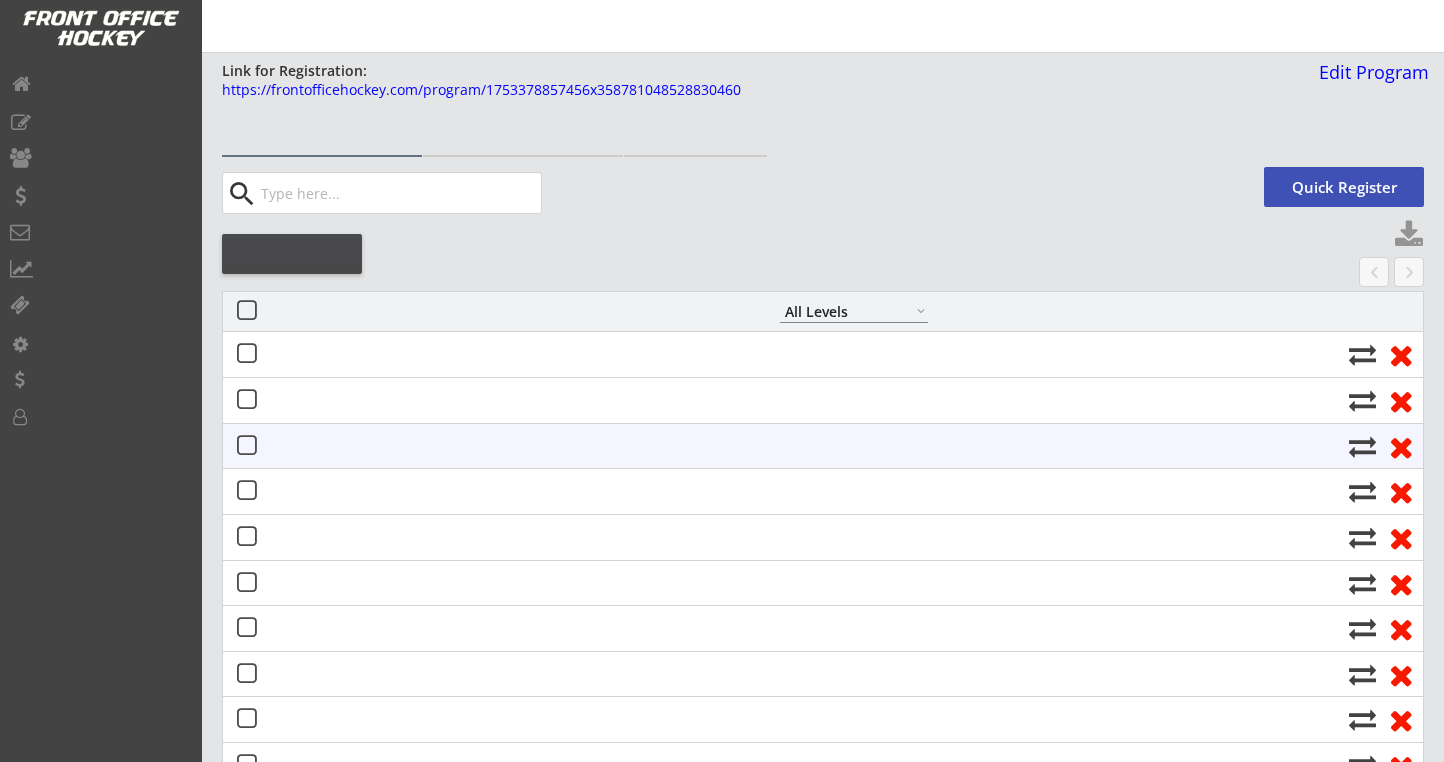 select on ""All Levels"" 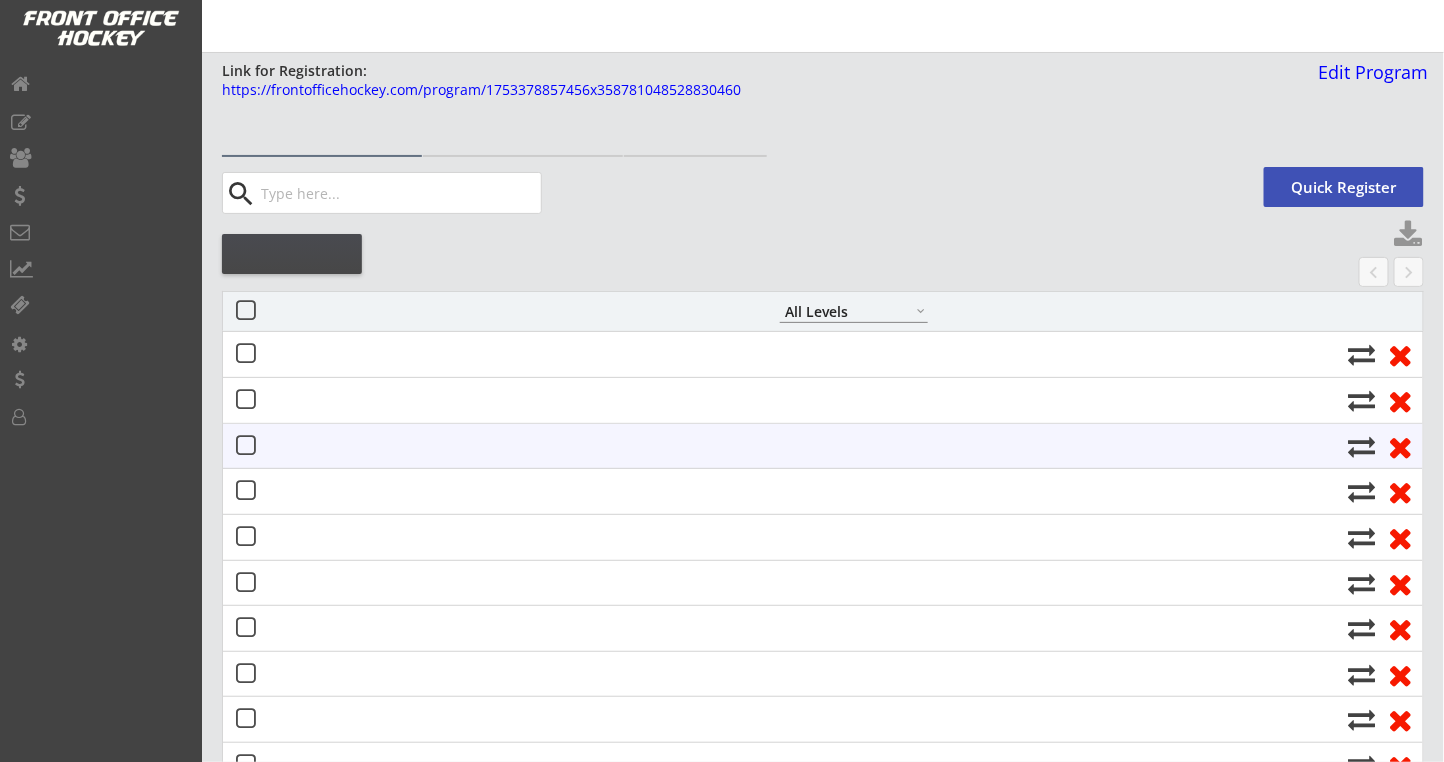 scroll, scrollTop: 0, scrollLeft: 0, axis: both 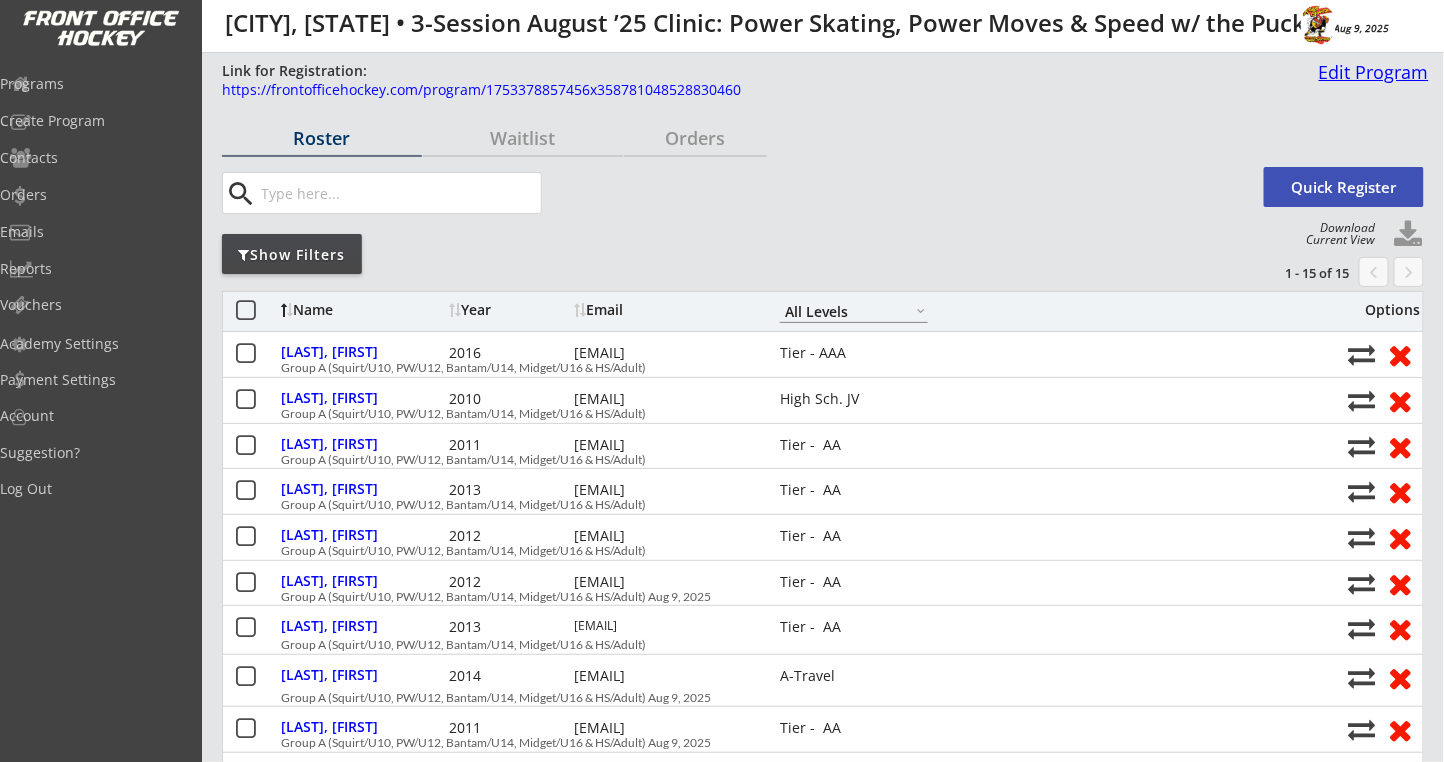 click on "Edit Program" at bounding box center [1370, 72] 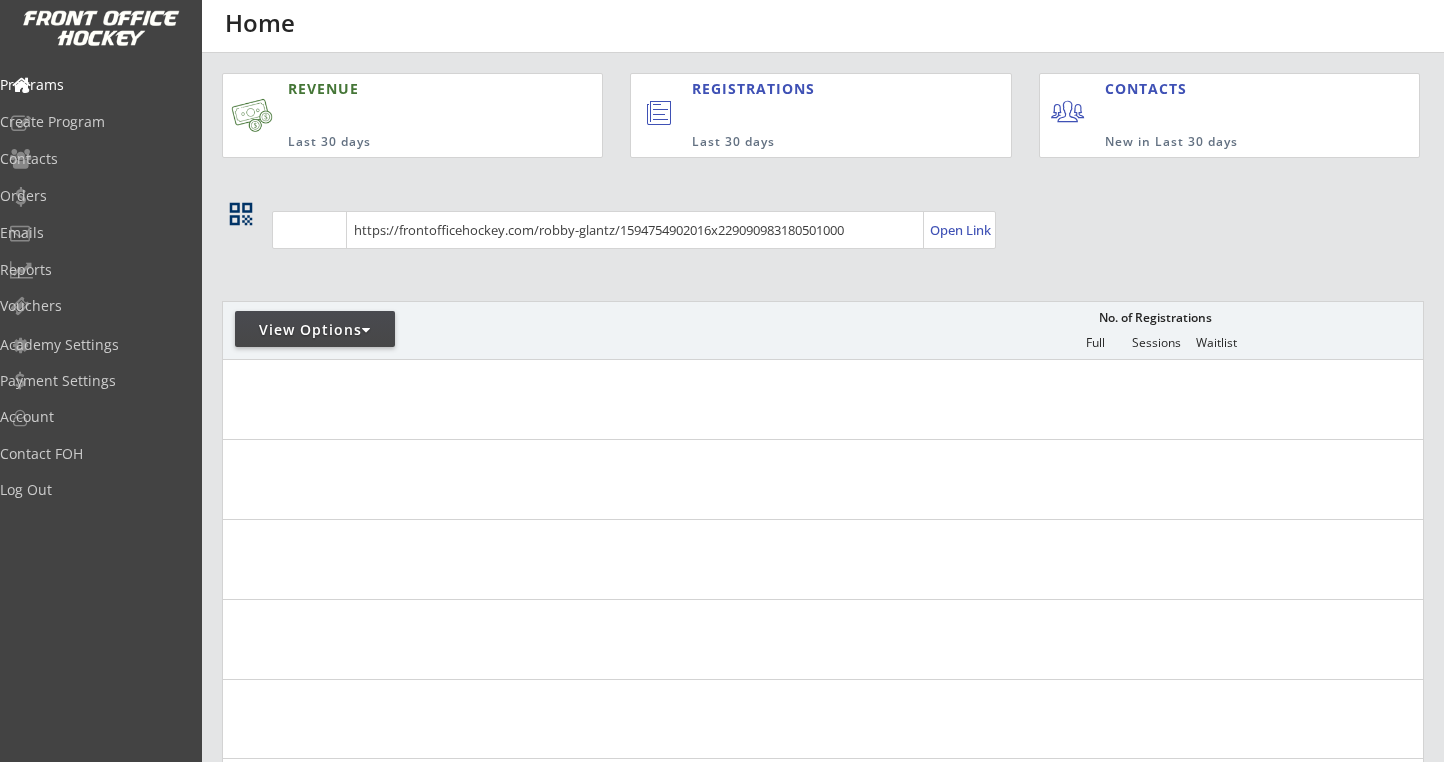 scroll, scrollTop: 0, scrollLeft: 0, axis: both 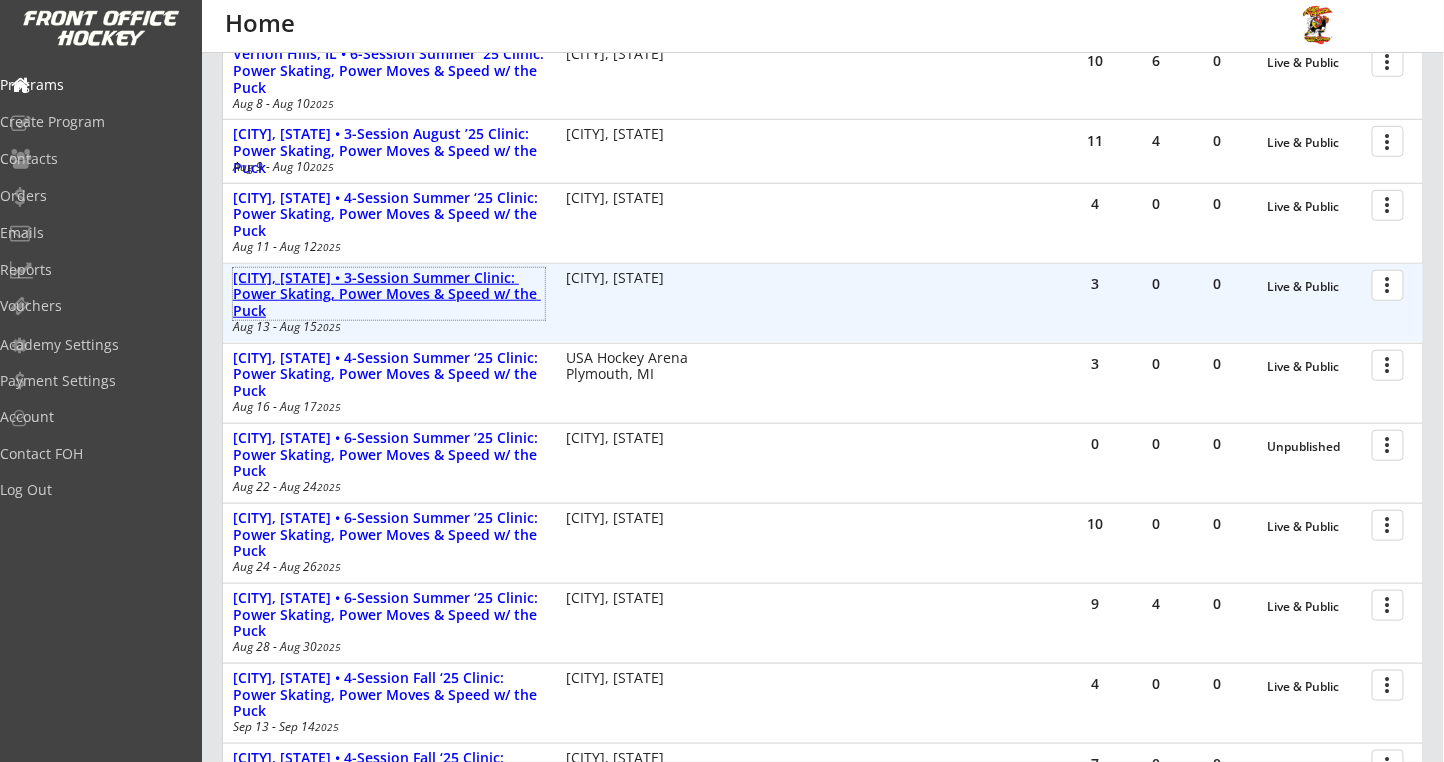click on "[CITY], [STATE] • 3-Session Summer Clinic: Power Skating, Power Moves & Speed w/ the Puck" at bounding box center (389, 295) 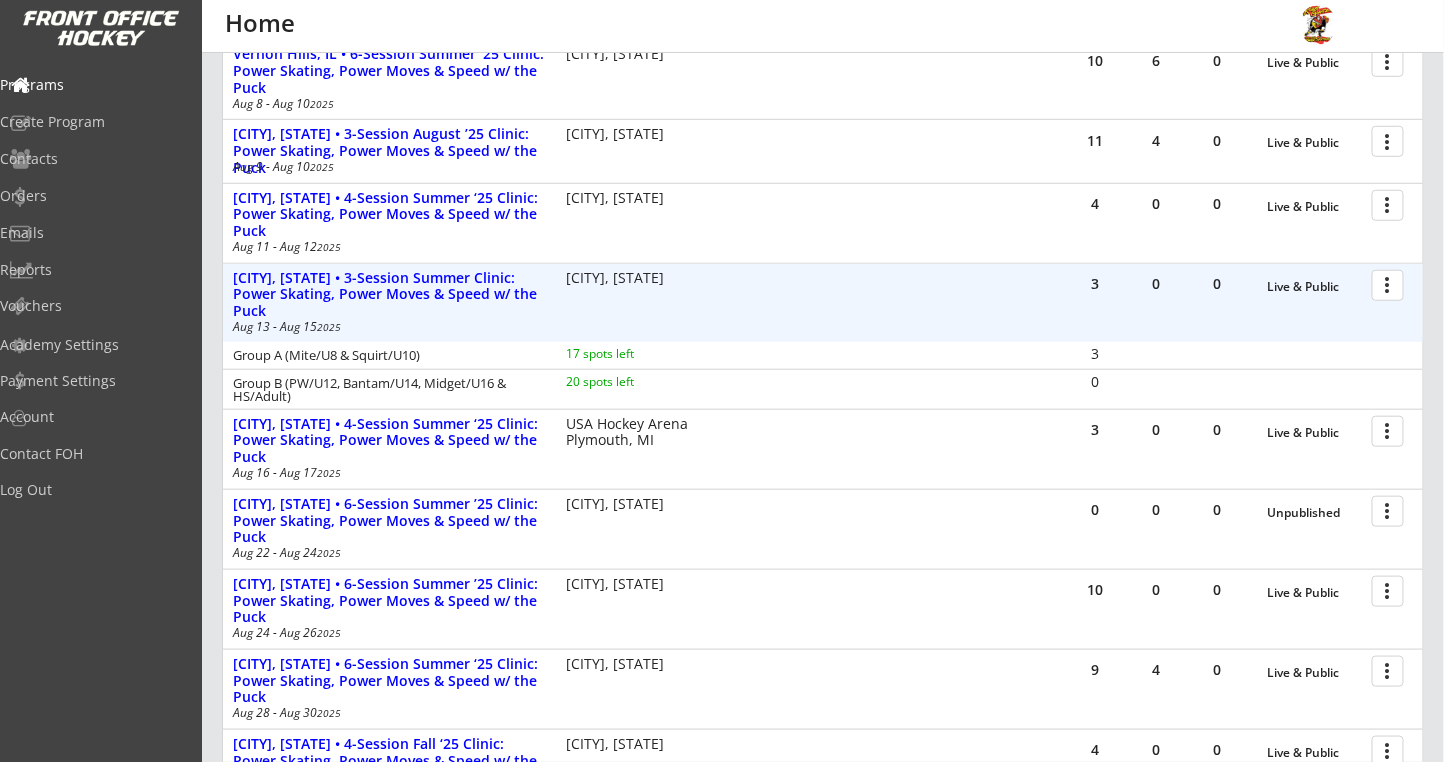 click at bounding box center [1391, 284] 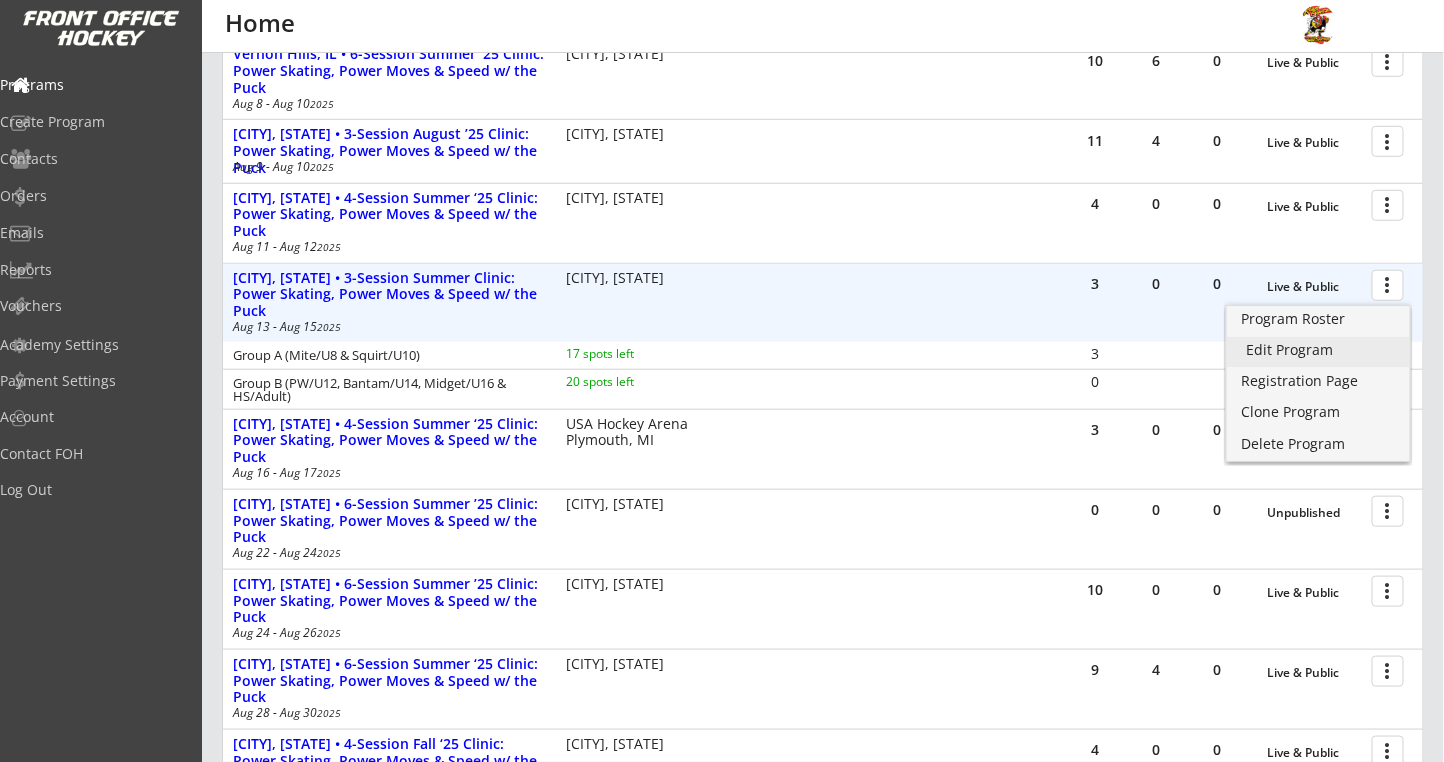 click on "Edit Program" at bounding box center (1318, 350) 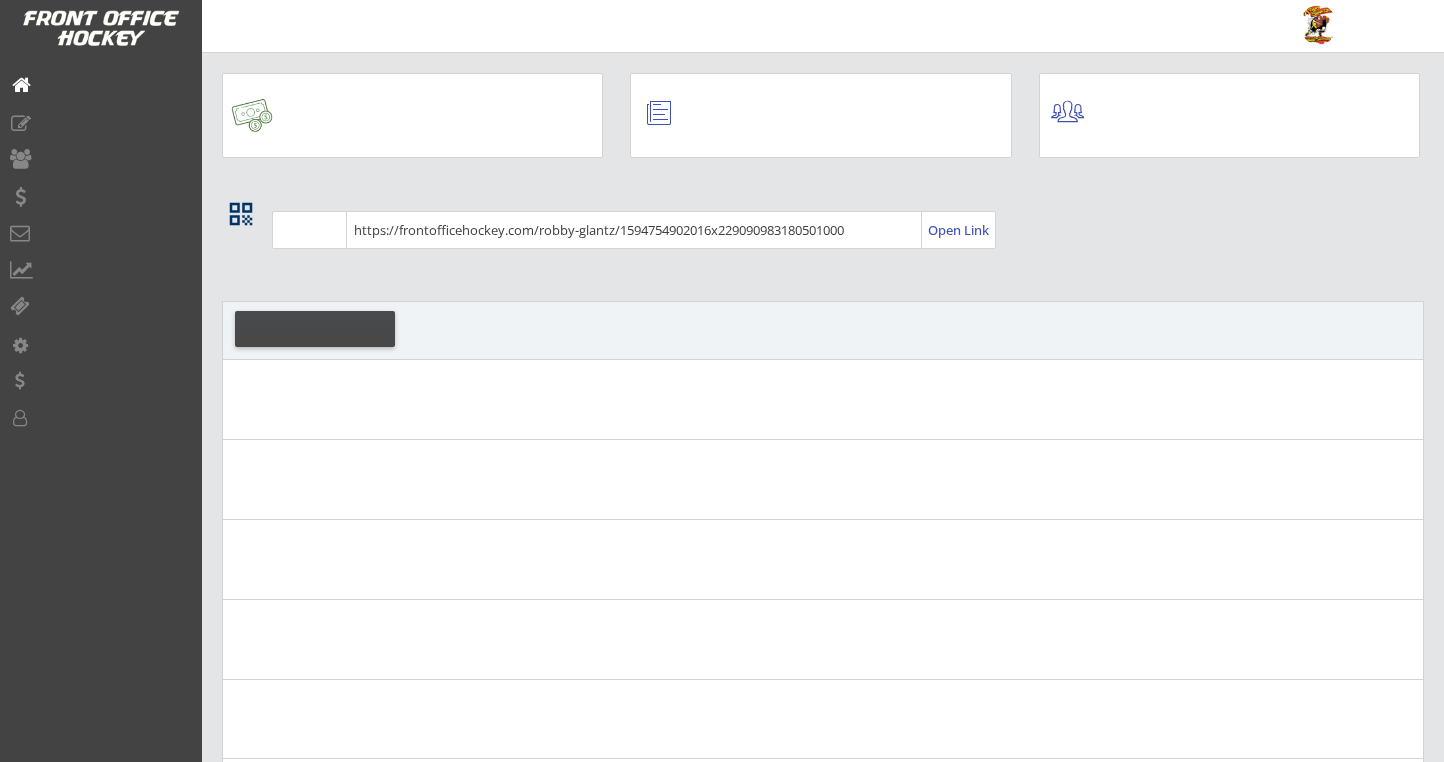 scroll, scrollTop: 0, scrollLeft: 0, axis: both 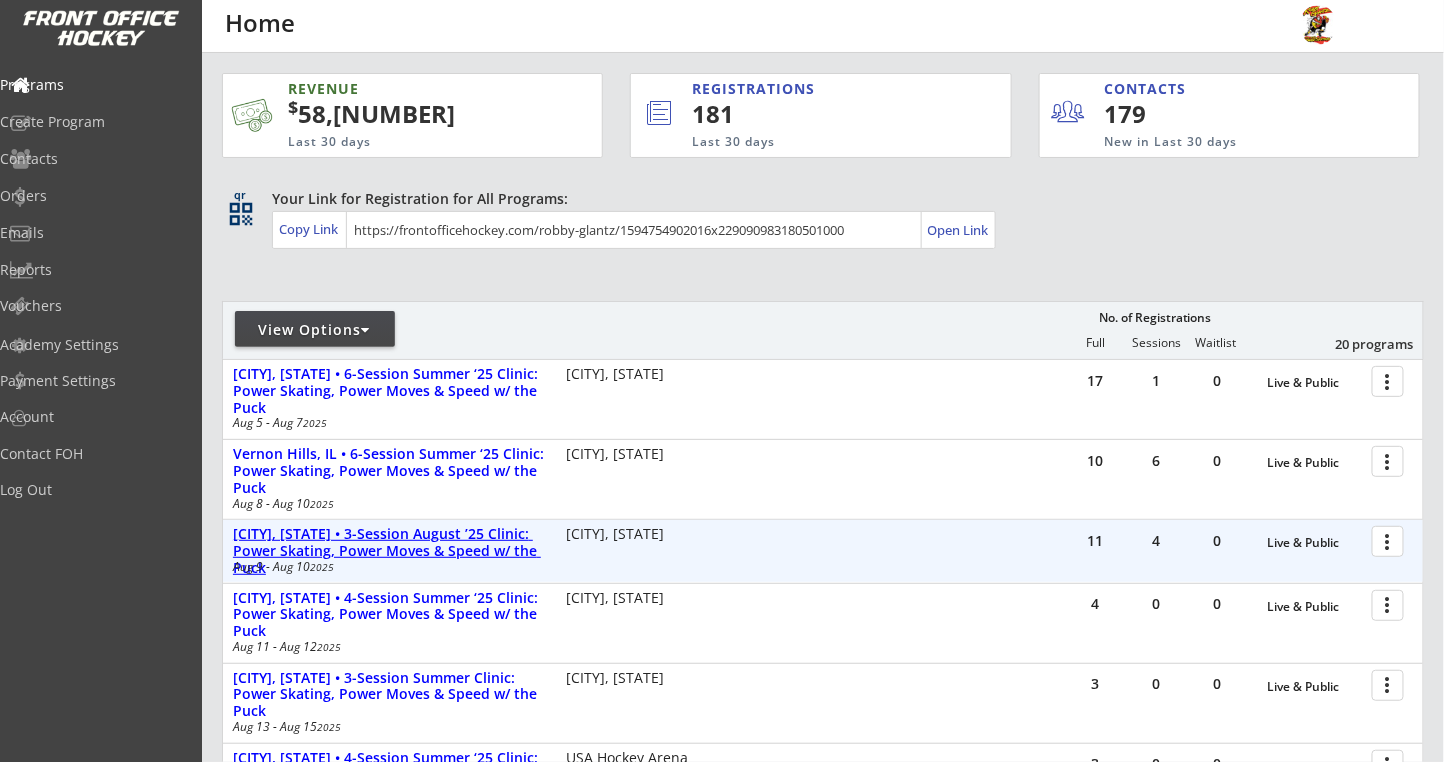 click on "[CITY], [STATE] • 3-Session August ’25 Clinic: Power Skating, Power Moves & Speed w/ the Puck" at bounding box center [389, 551] 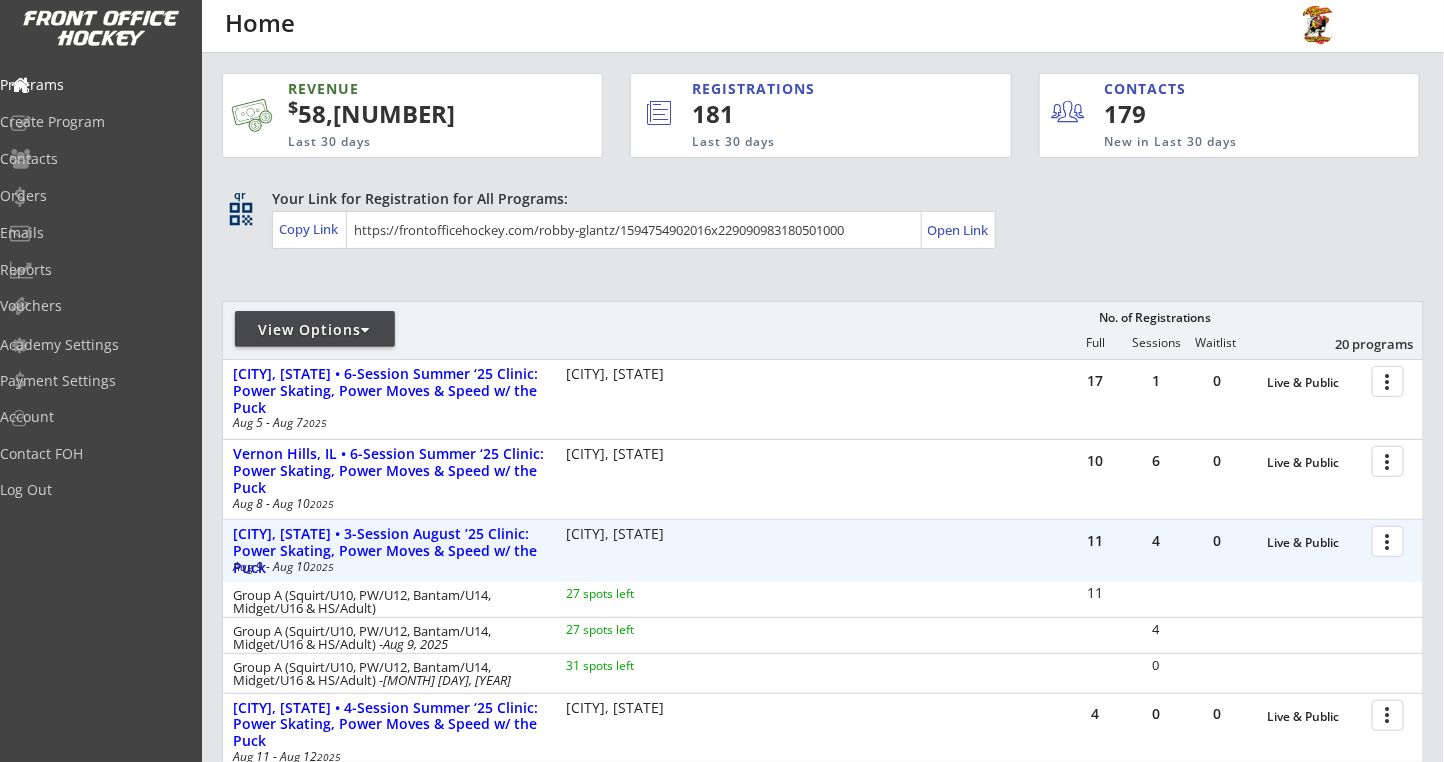 click at bounding box center (1391, 540) 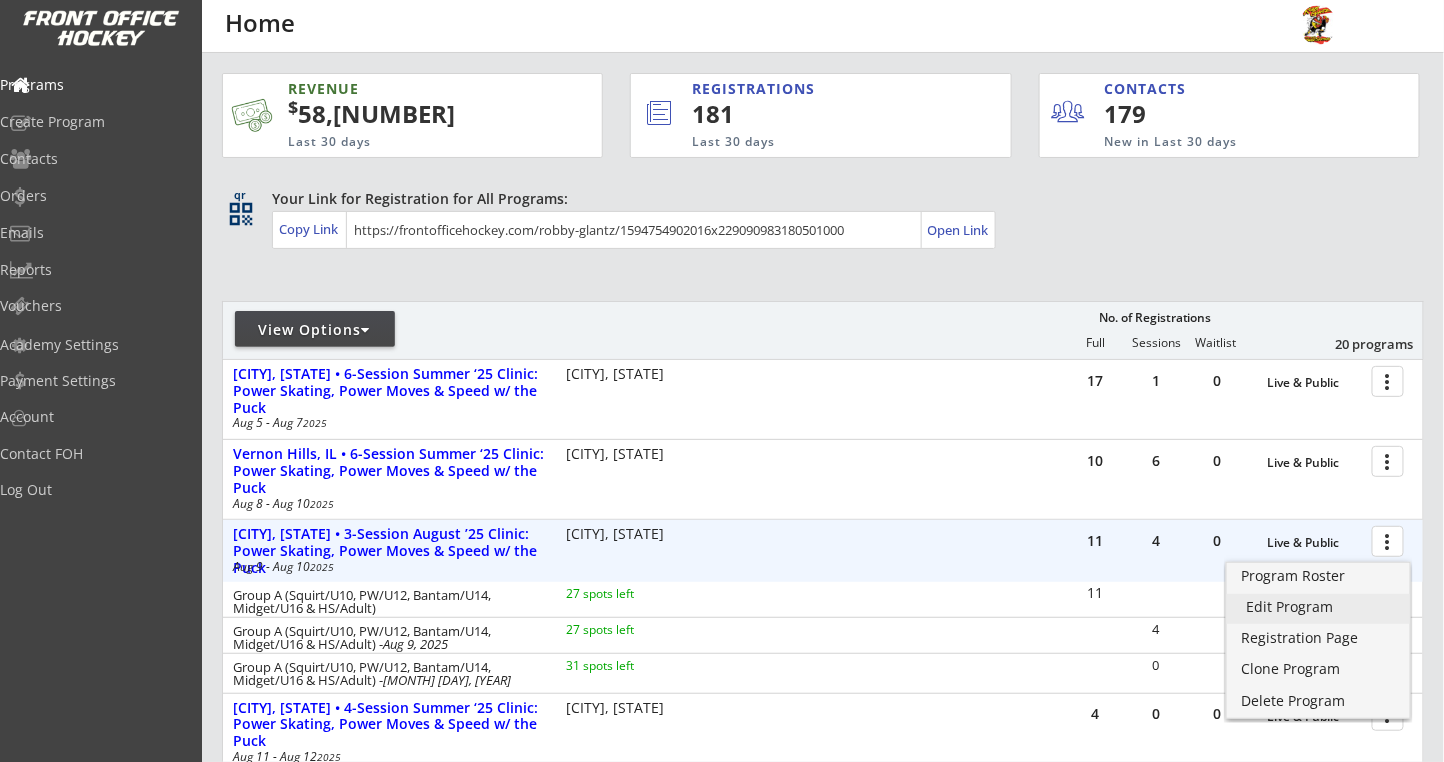 click on "Edit Program" at bounding box center (1318, 607) 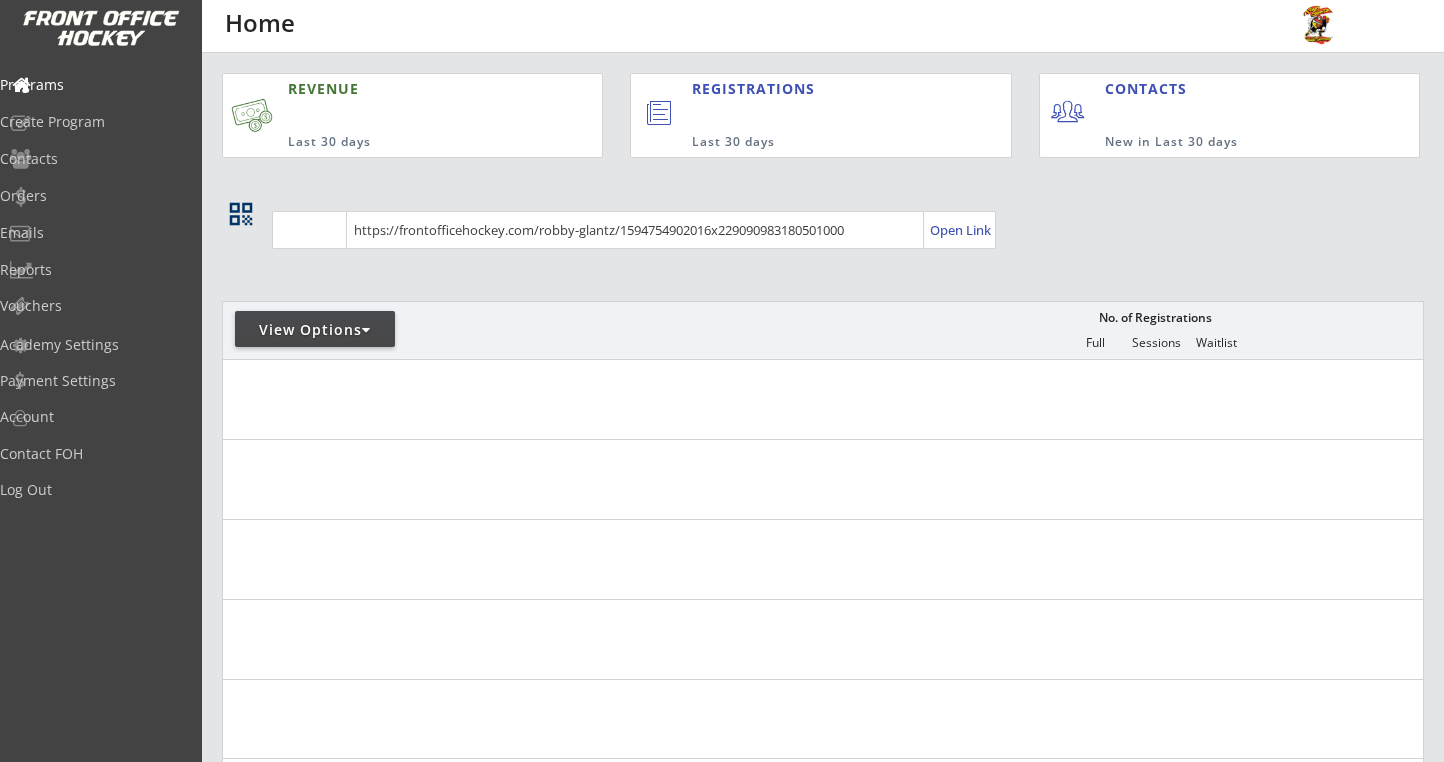 scroll, scrollTop: 0, scrollLeft: 0, axis: both 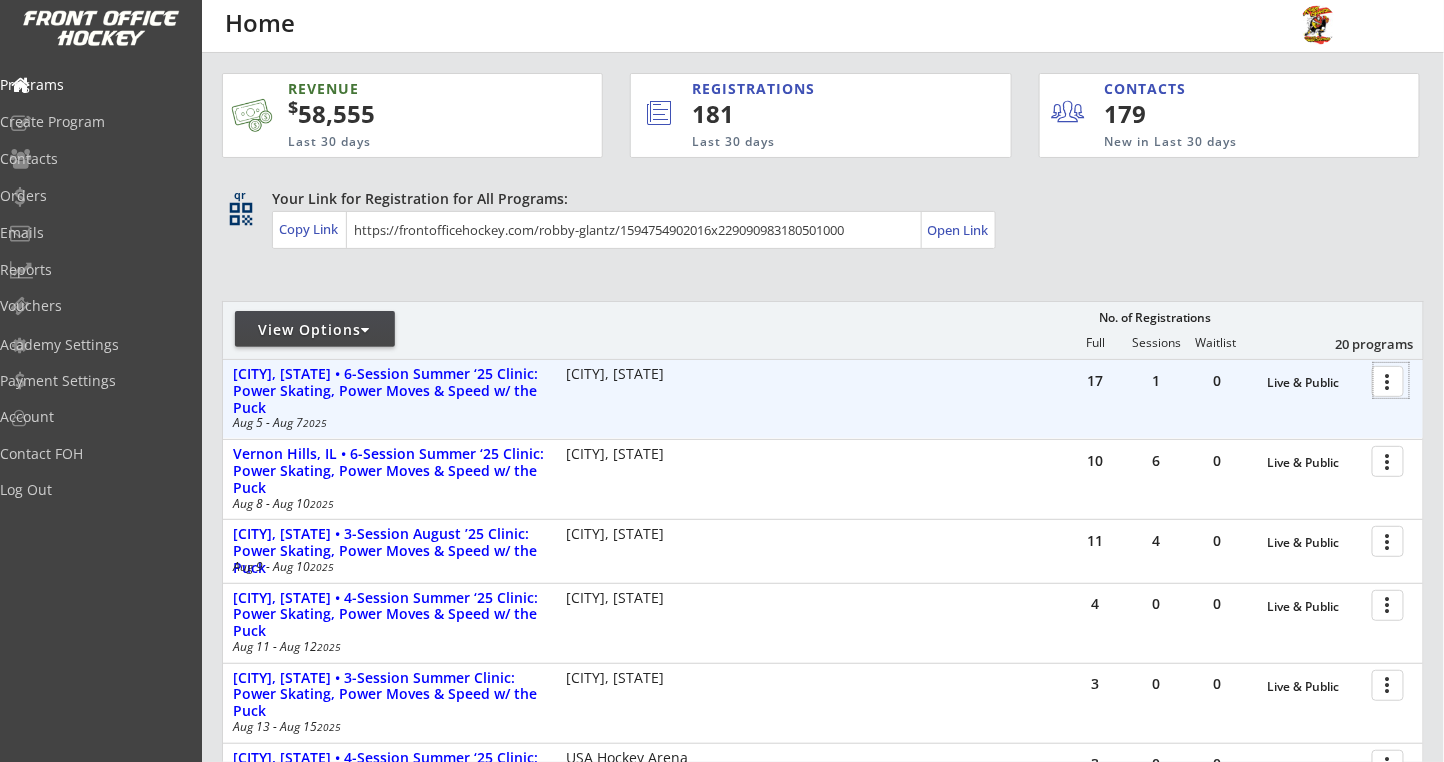click at bounding box center (1391, 380) 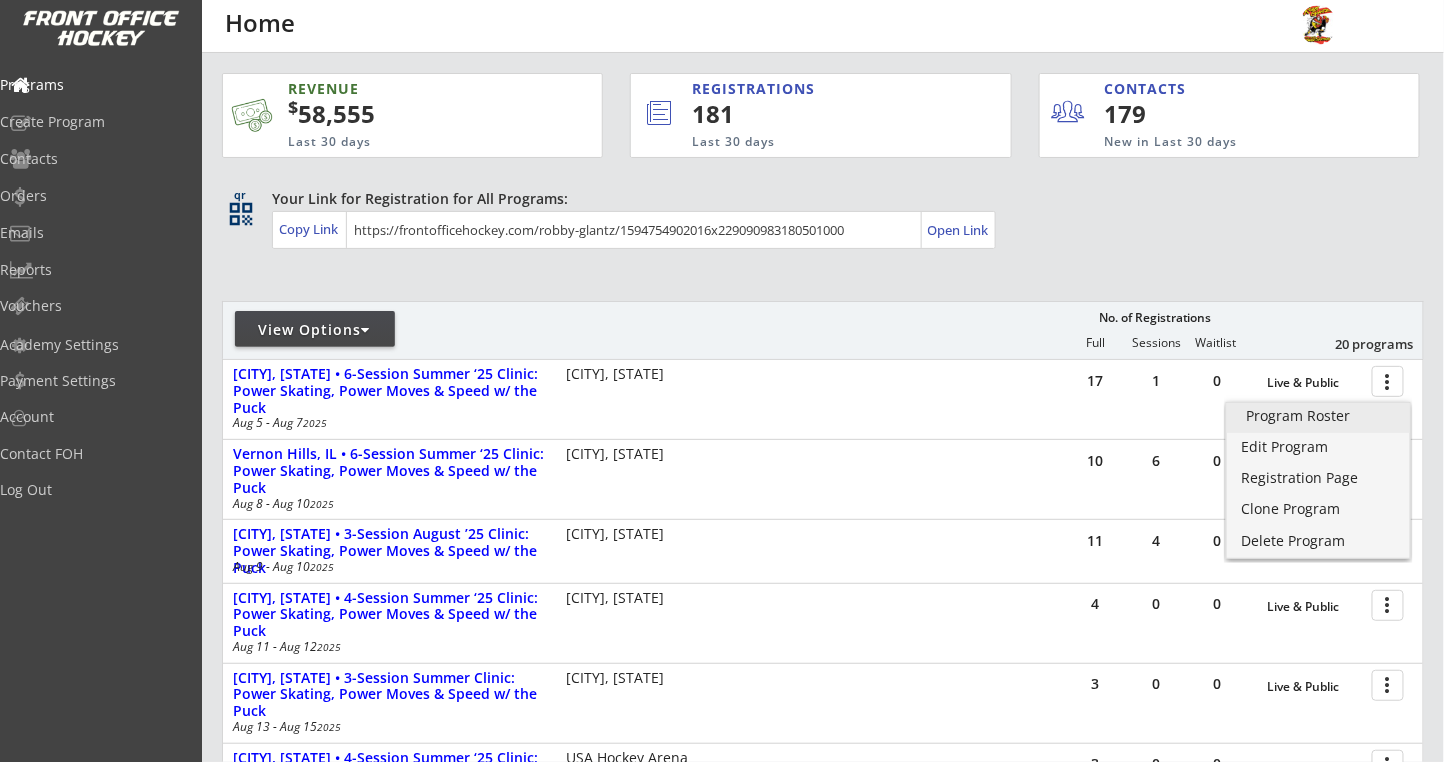 click on "Program Roster" at bounding box center [1318, 416] 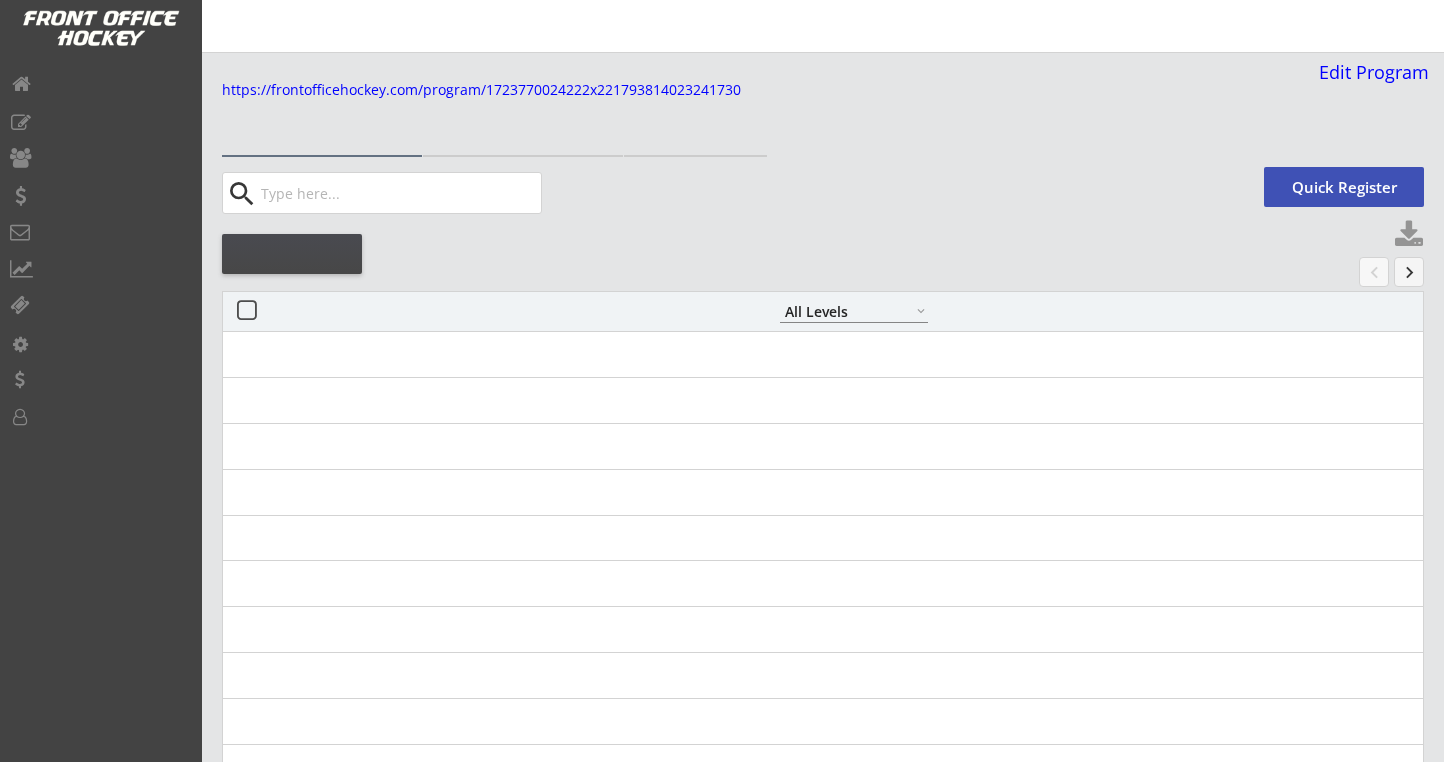 select on ""All Levels"" 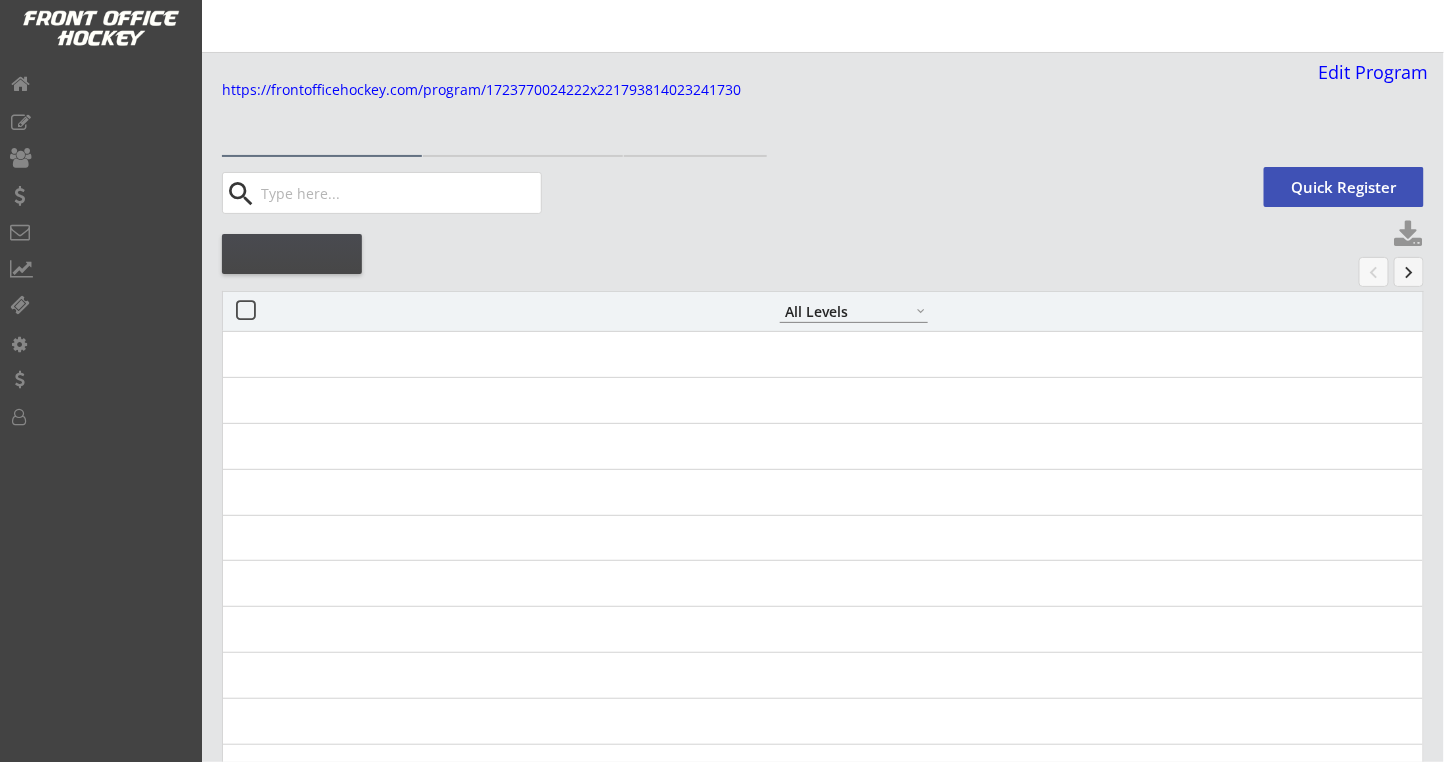 scroll, scrollTop: 0, scrollLeft: 0, axis: both 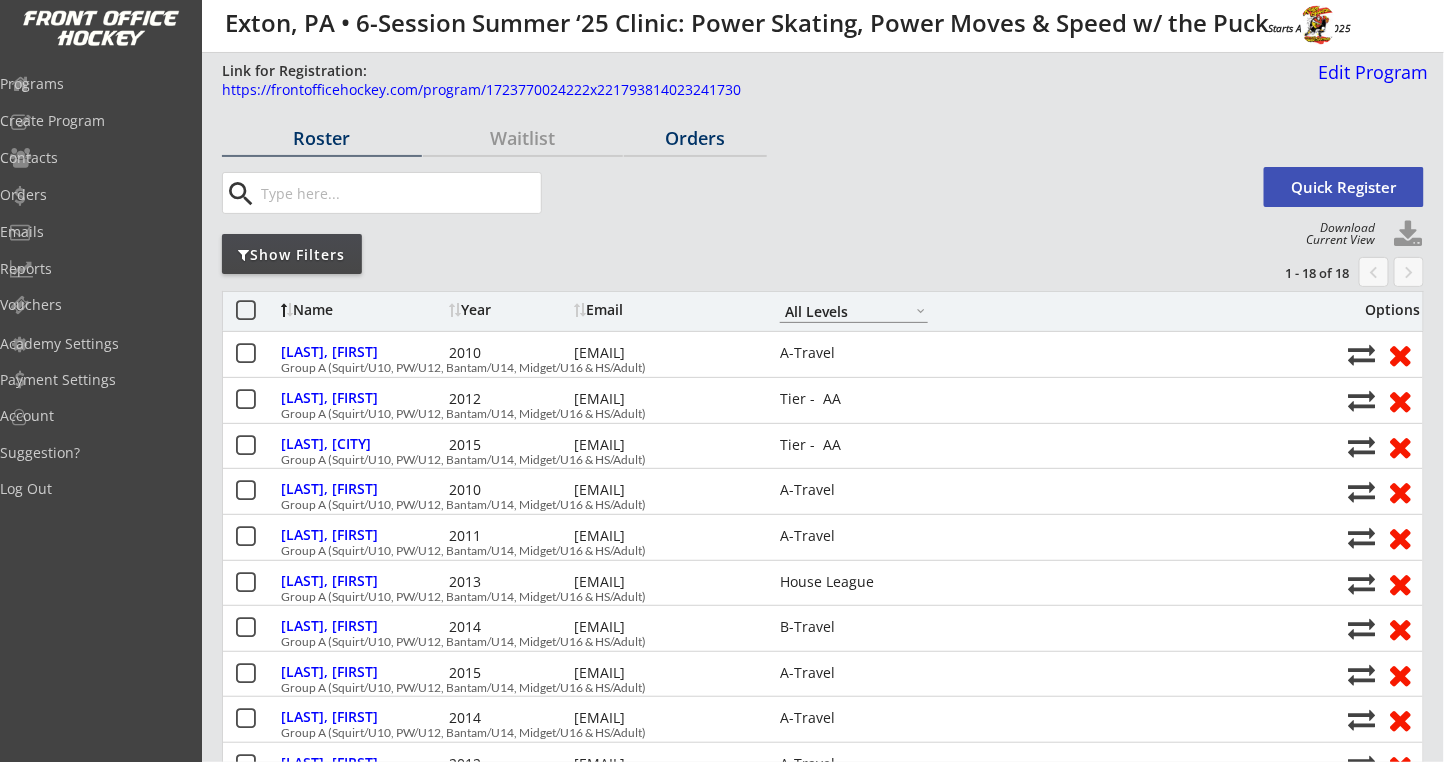 click on "Orders" at bounding box center [695, 138] 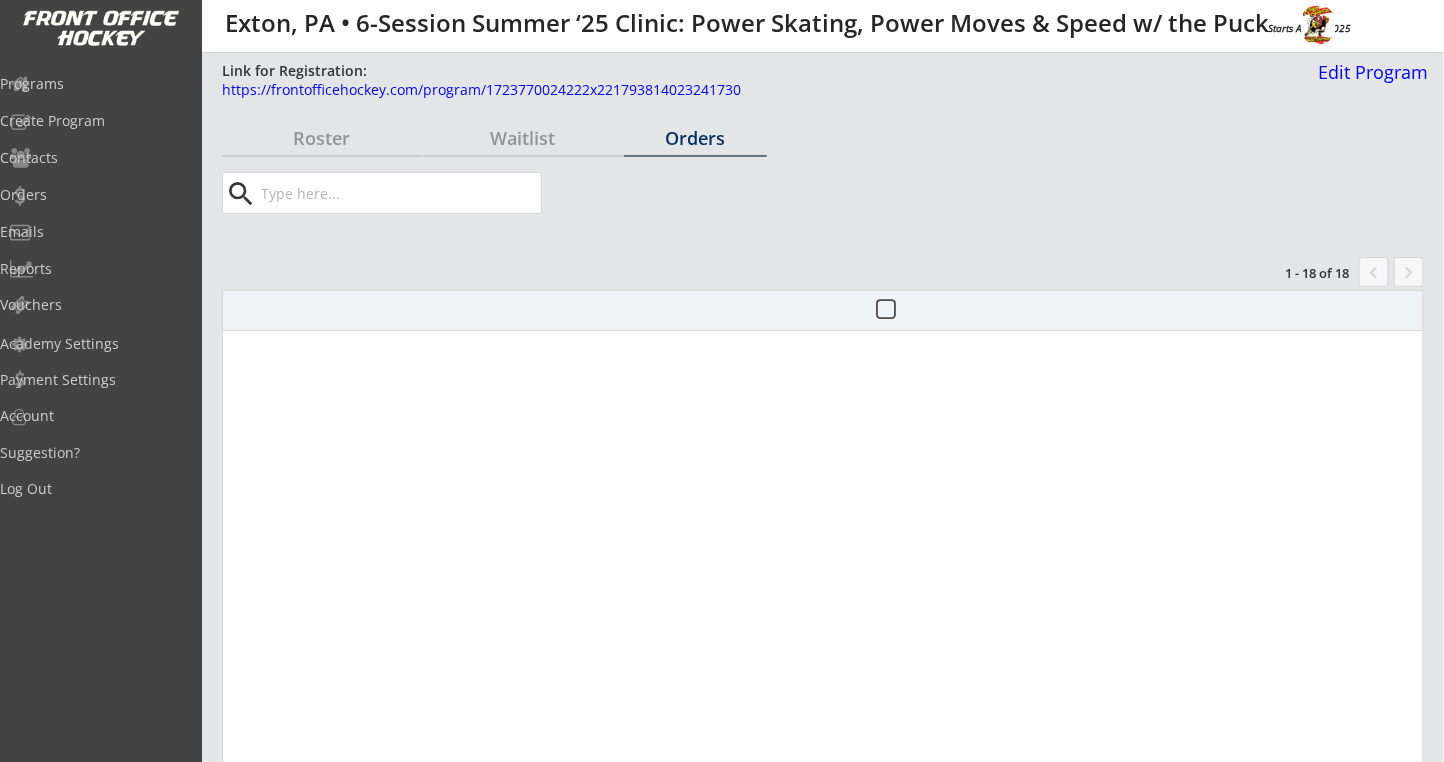 click on "Orders" at bounding box center [695, 138] 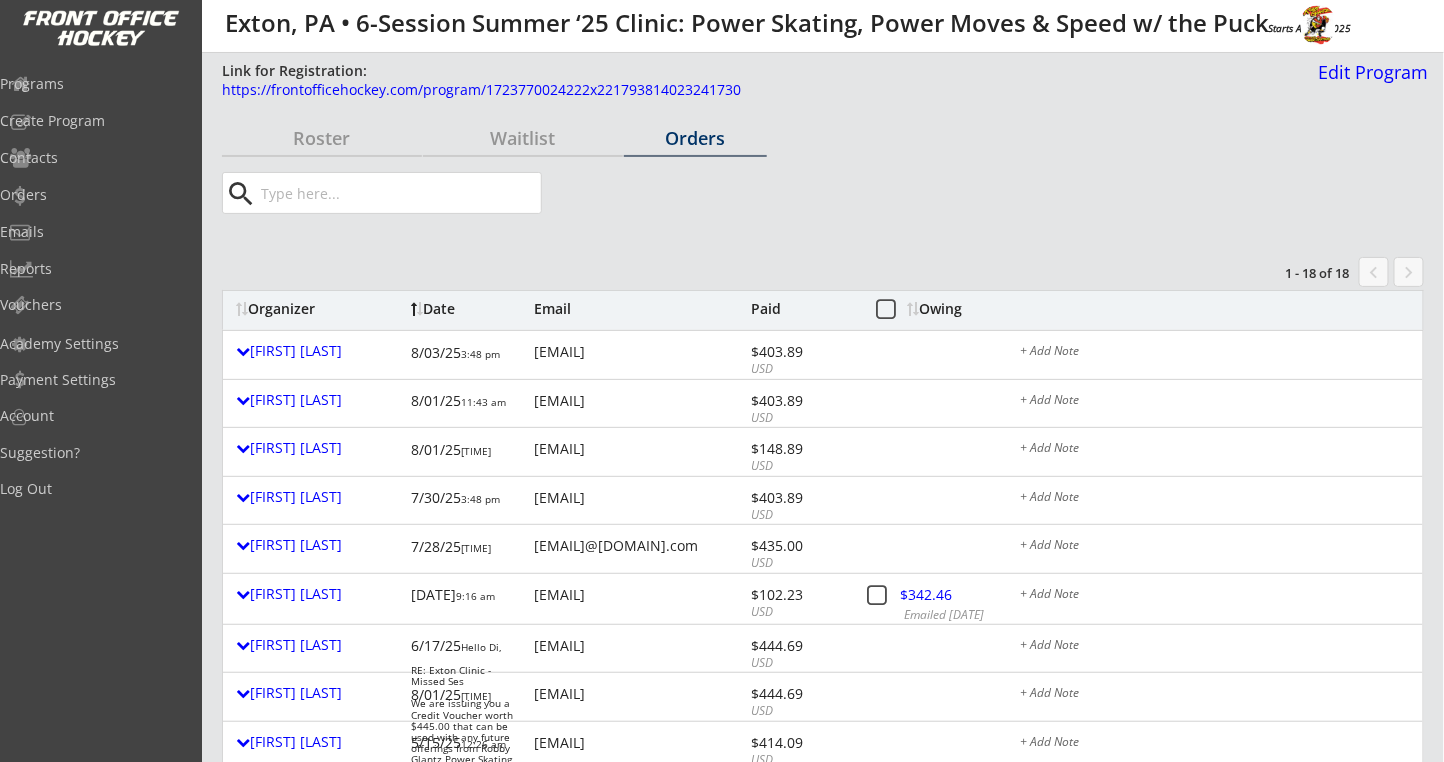 click on "Owing" at bounding box center [946, 310] 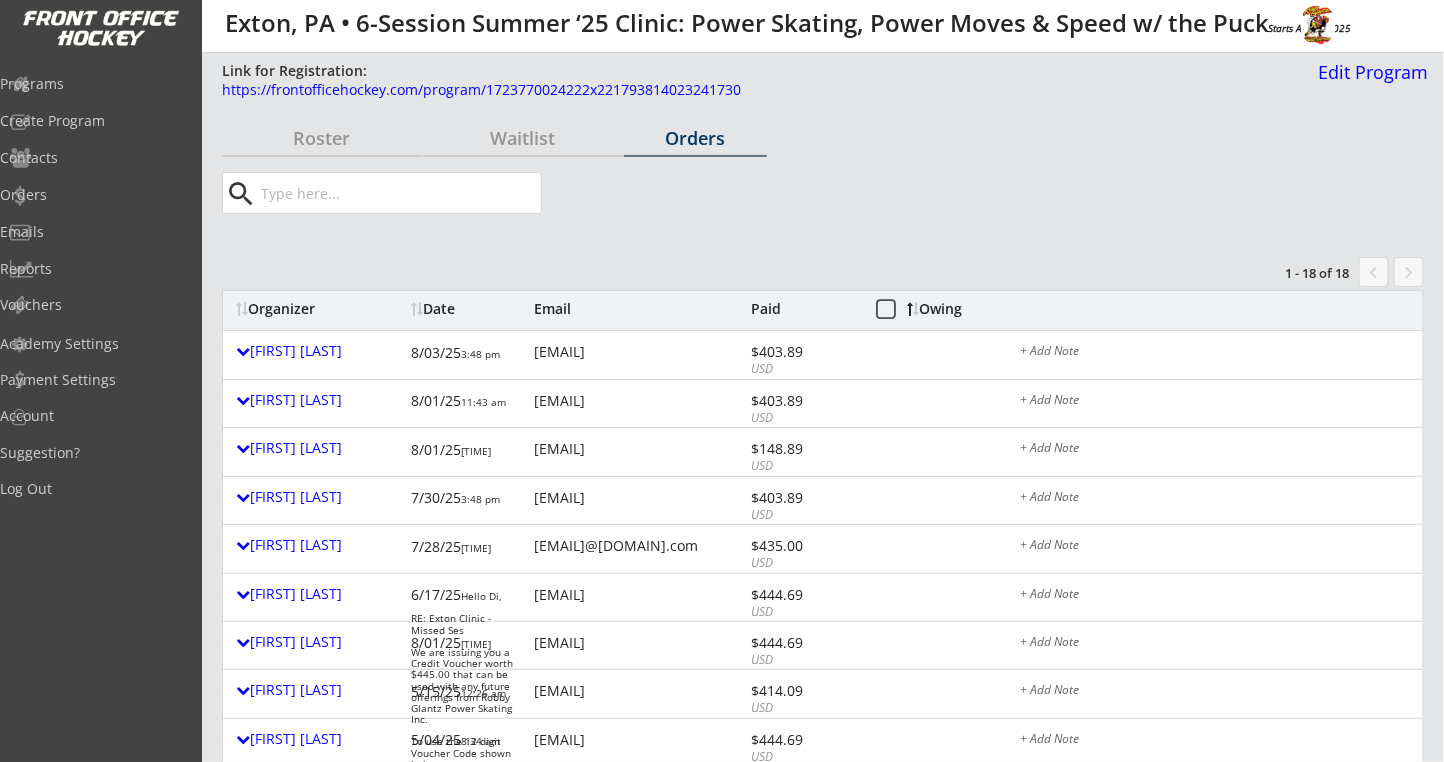 click on "Owing" at bounding box center (946, 310) 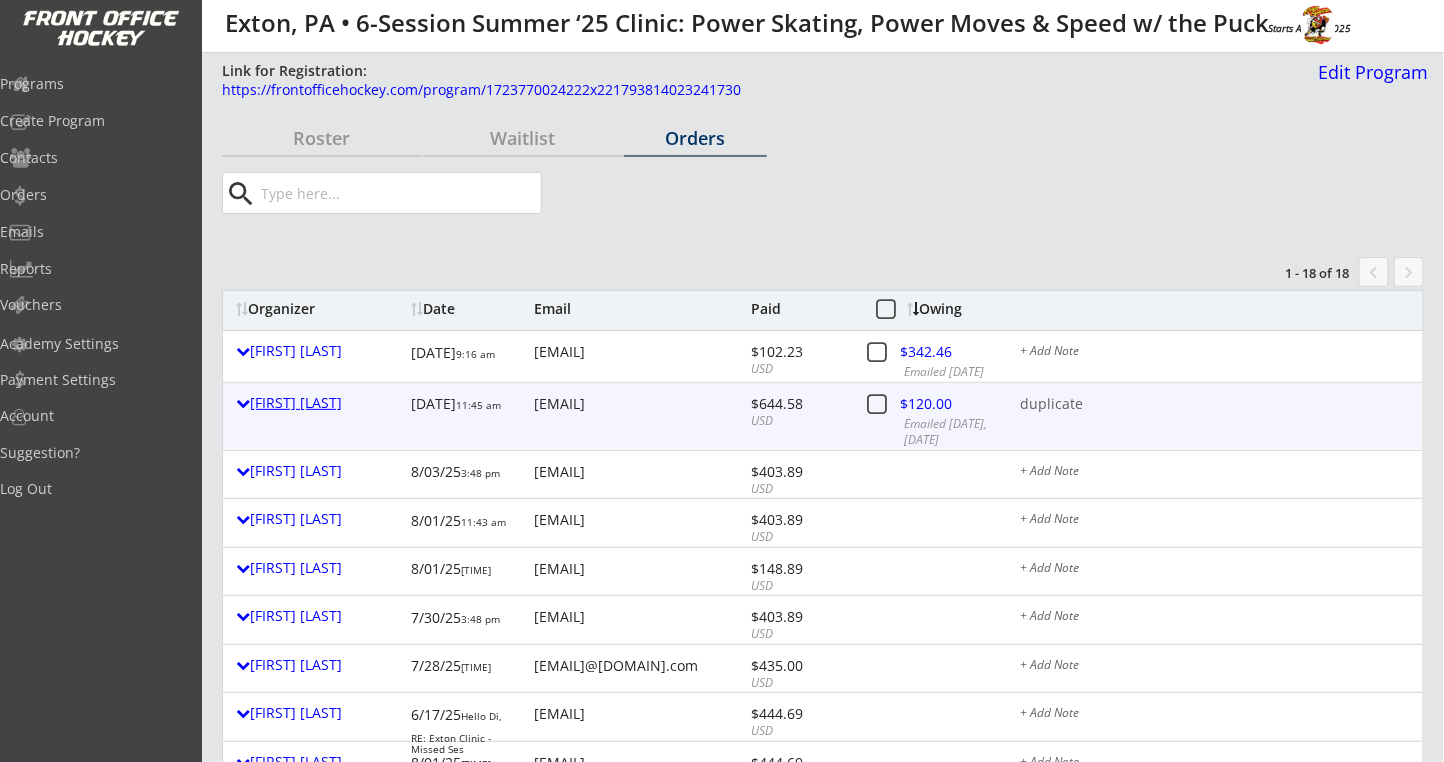 click on "[FIRST] [LAST]" at bounding box center (318, 403) 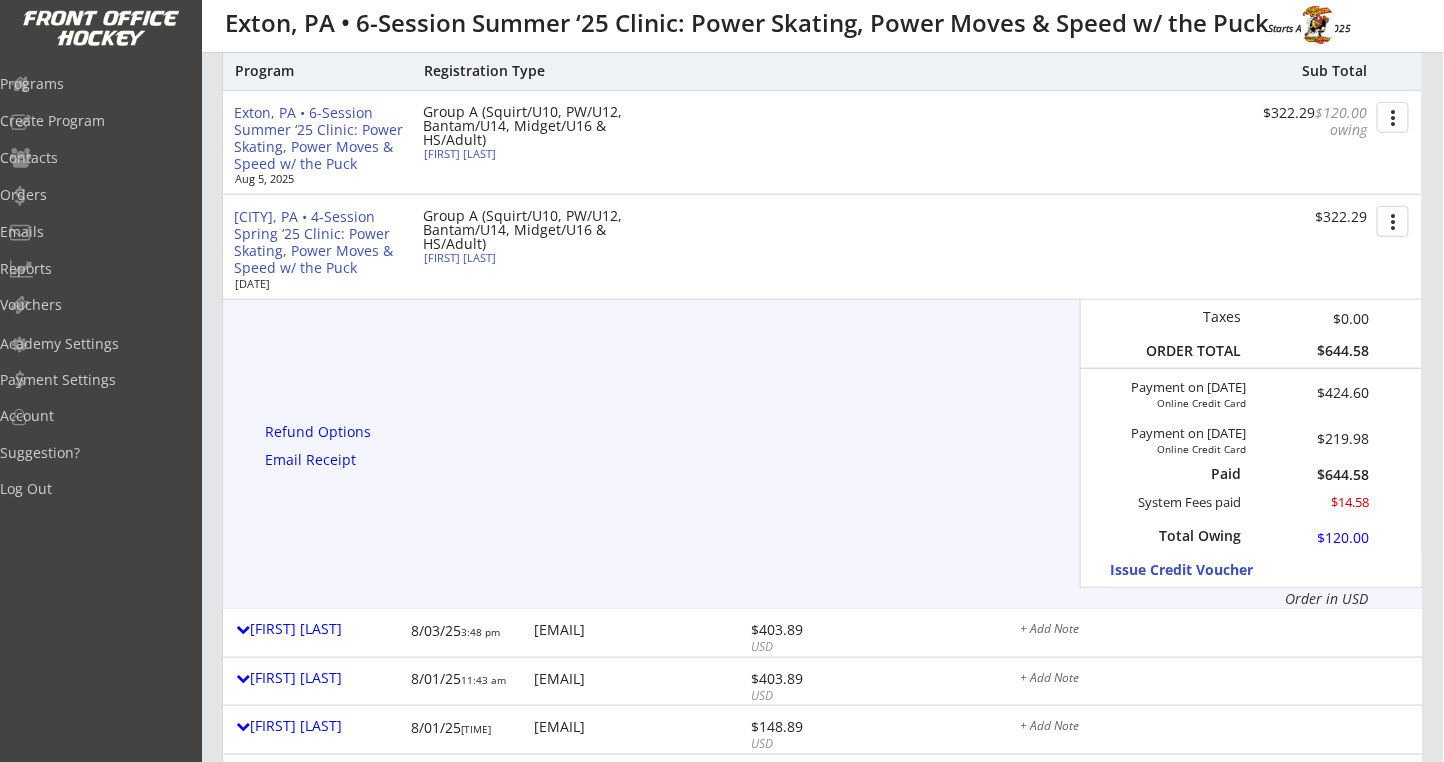 scroll, scrollTop: 266, scrollLeft: 0, axis: vertical 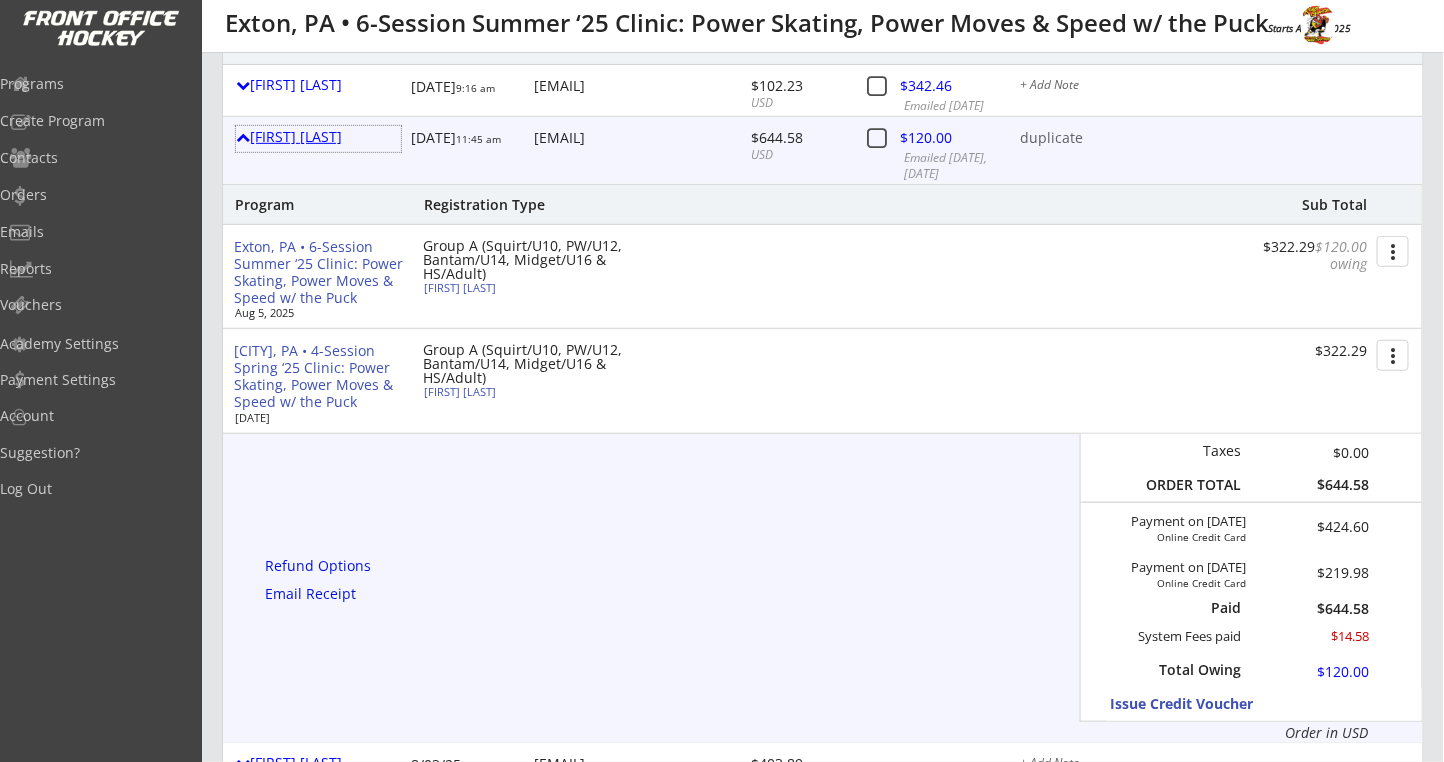 click on "[FIRST] [LAST]" at bounding box center [318, 139] 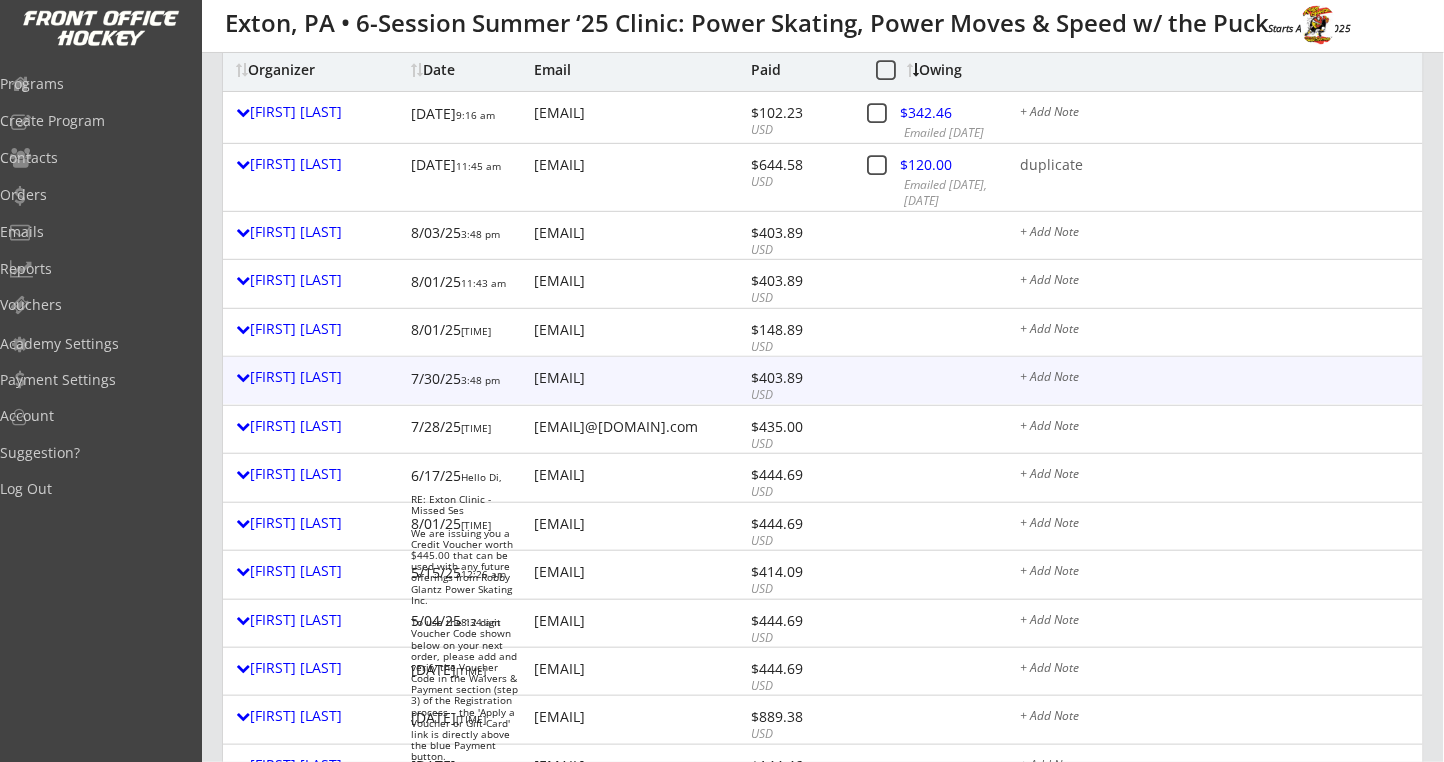 scroll, scrollTop: 0, scrollLeft: 0, axis: both 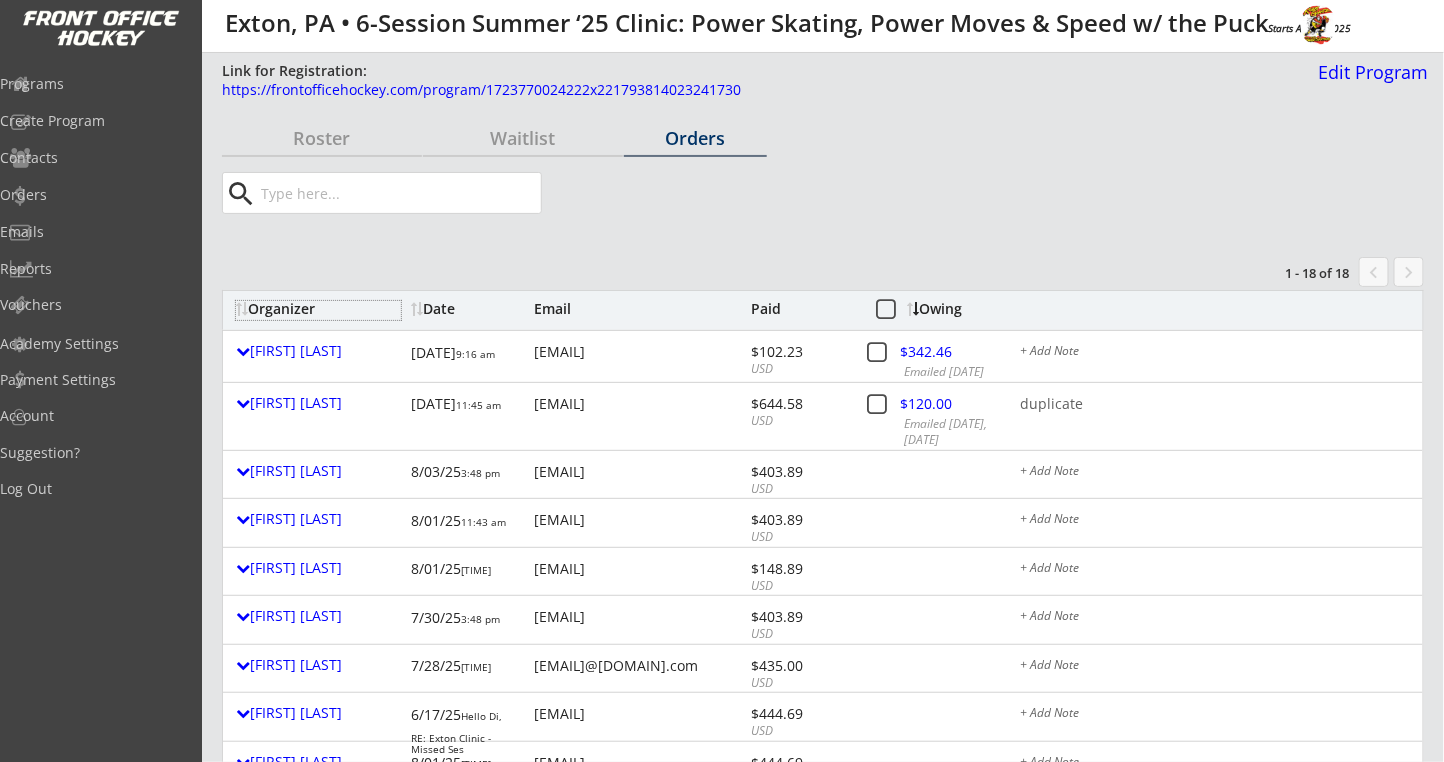 click on "Organizer" at bounding box center [318, 309] 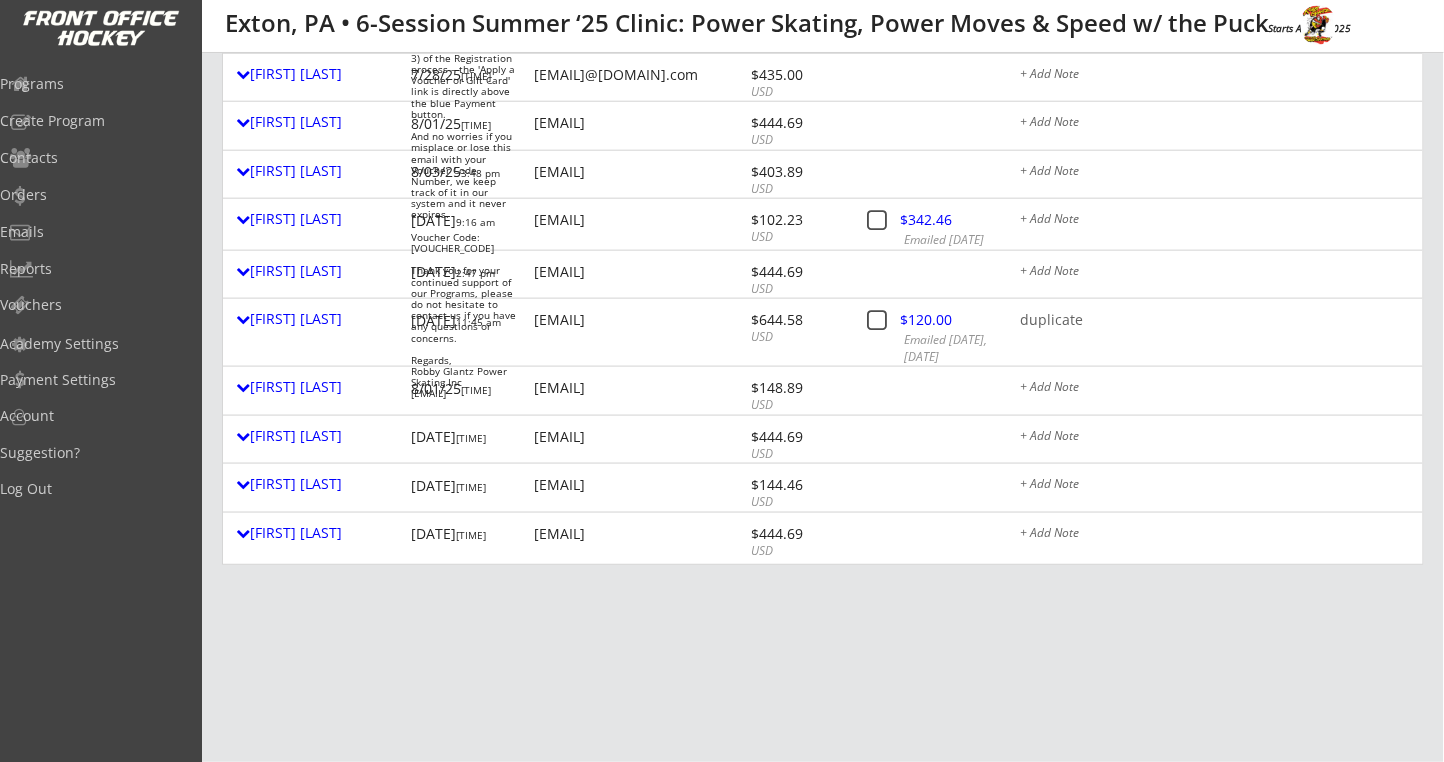 scroll, scrollTop: 666, scrollLeft: 0, axis: vertical 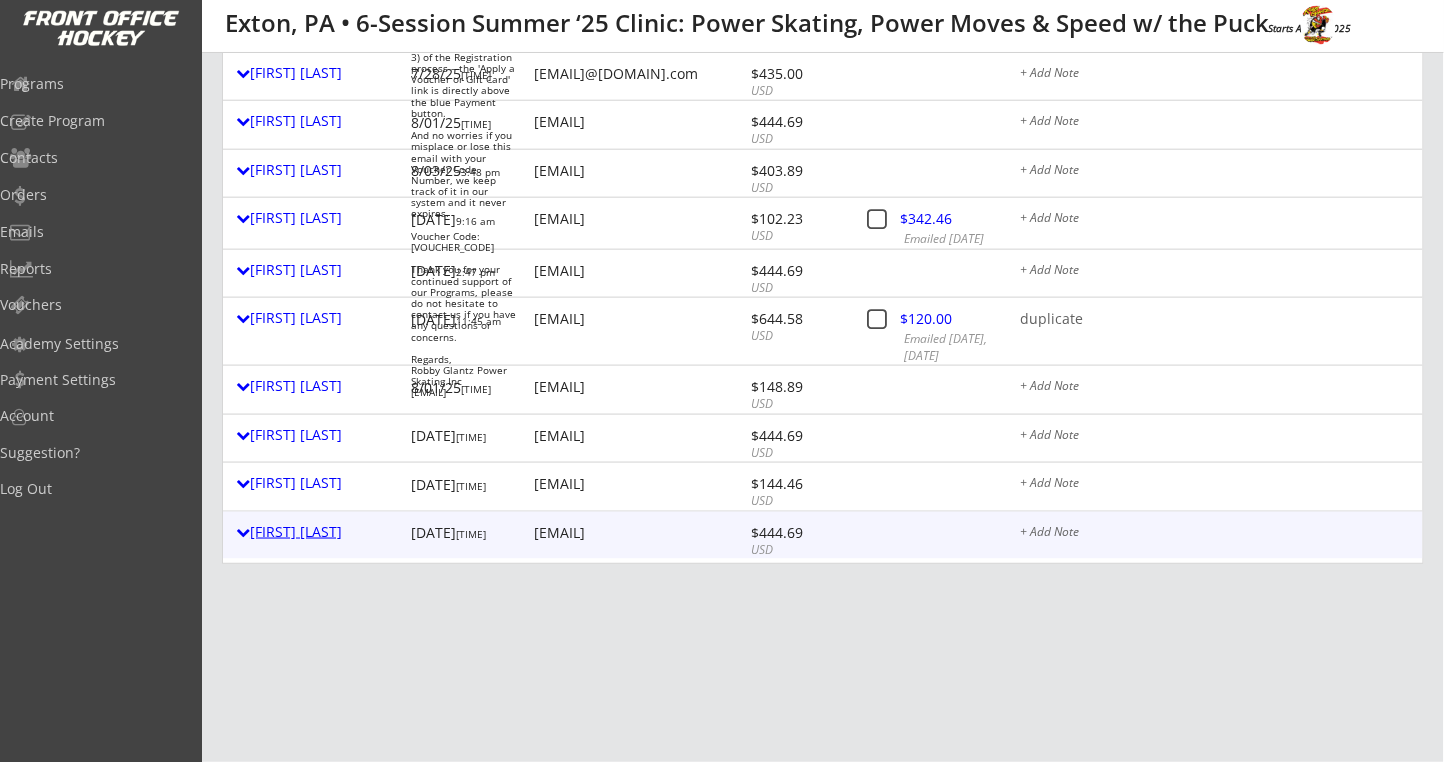 click on "[FIRST] [LAST]" at bounding box center [318, 534] 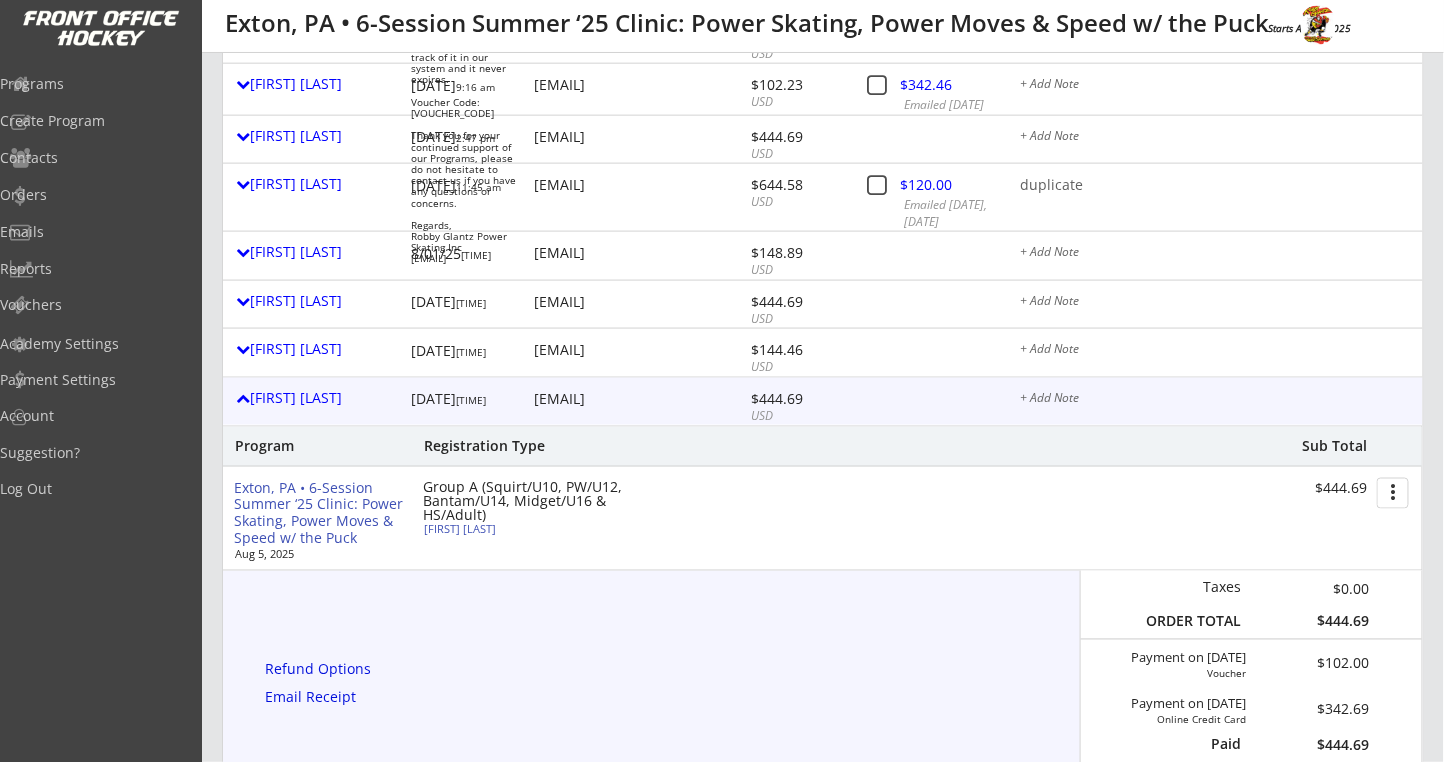 scroll, scrollTop: 933, scrollLeft: 0, axis: vertical 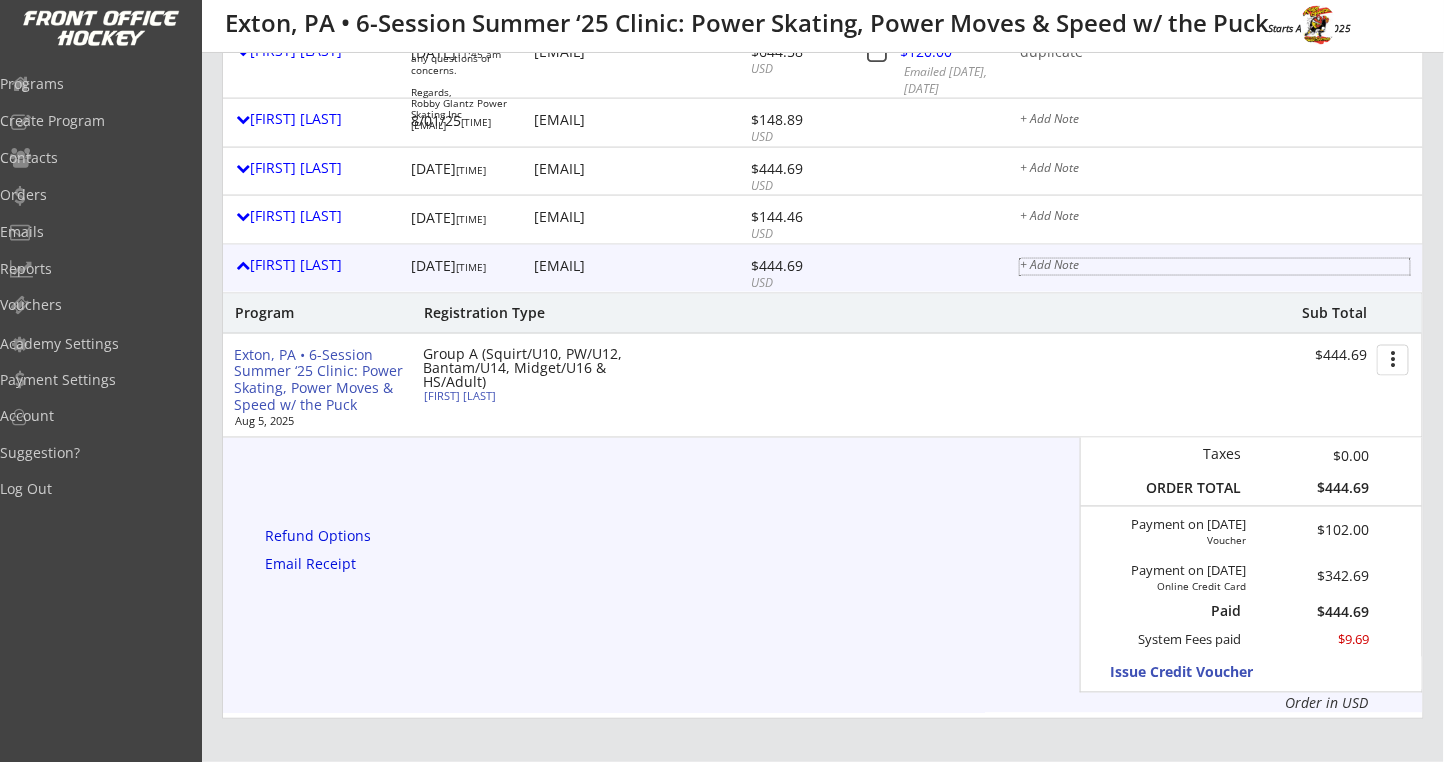 click on "+ Add Note" at bounding box center (1215, 267) 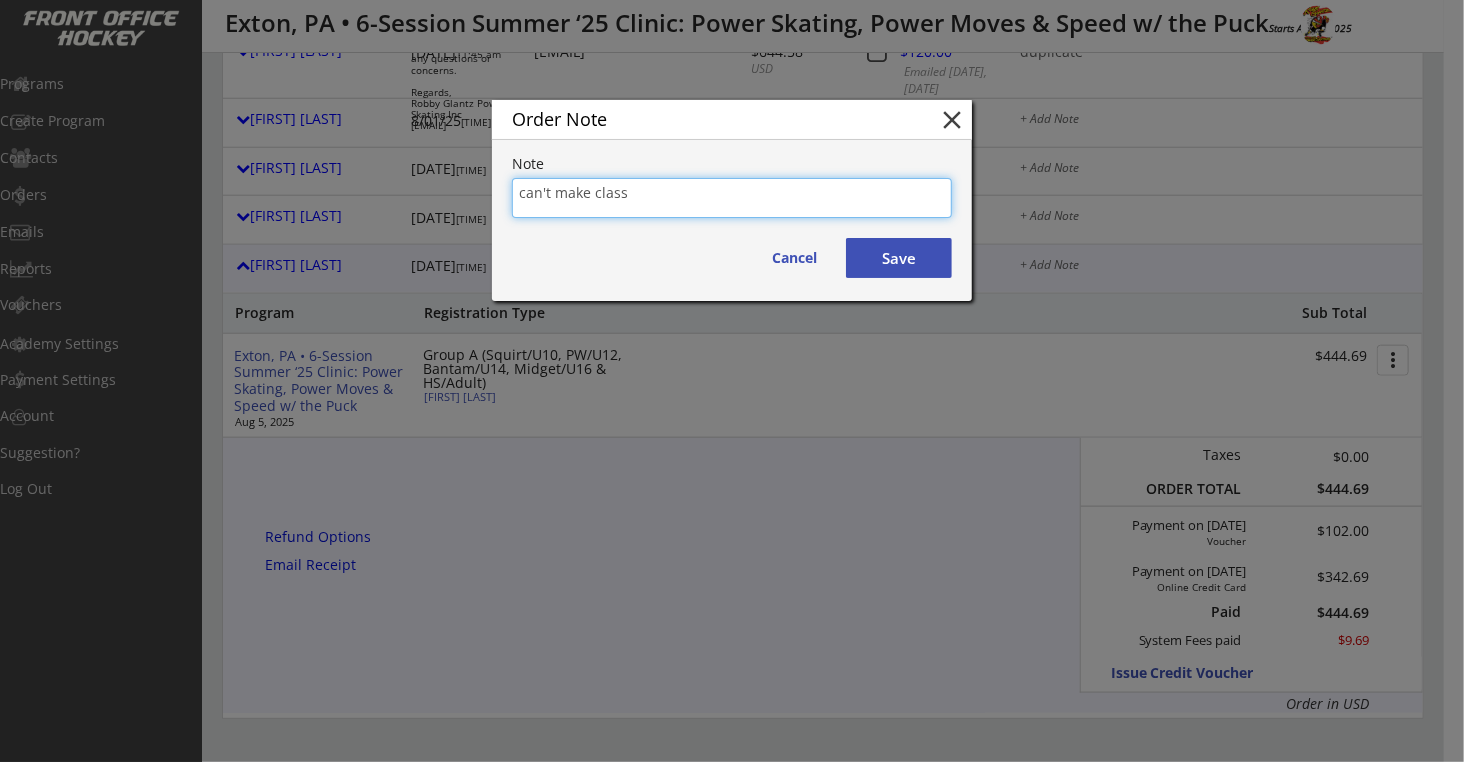 type on "can't make class" 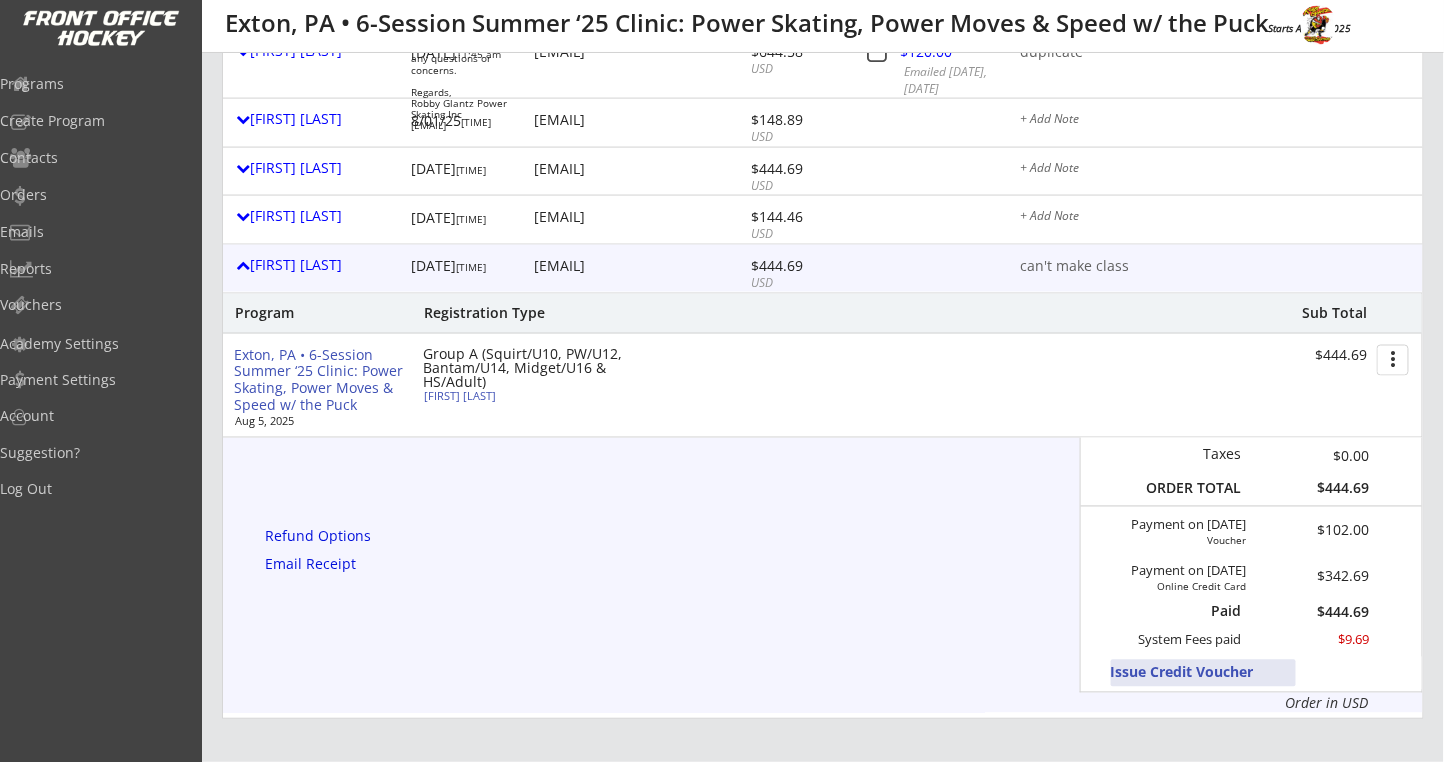 click on "Issue Credit Voucher" at bounding box center [1203, 673] 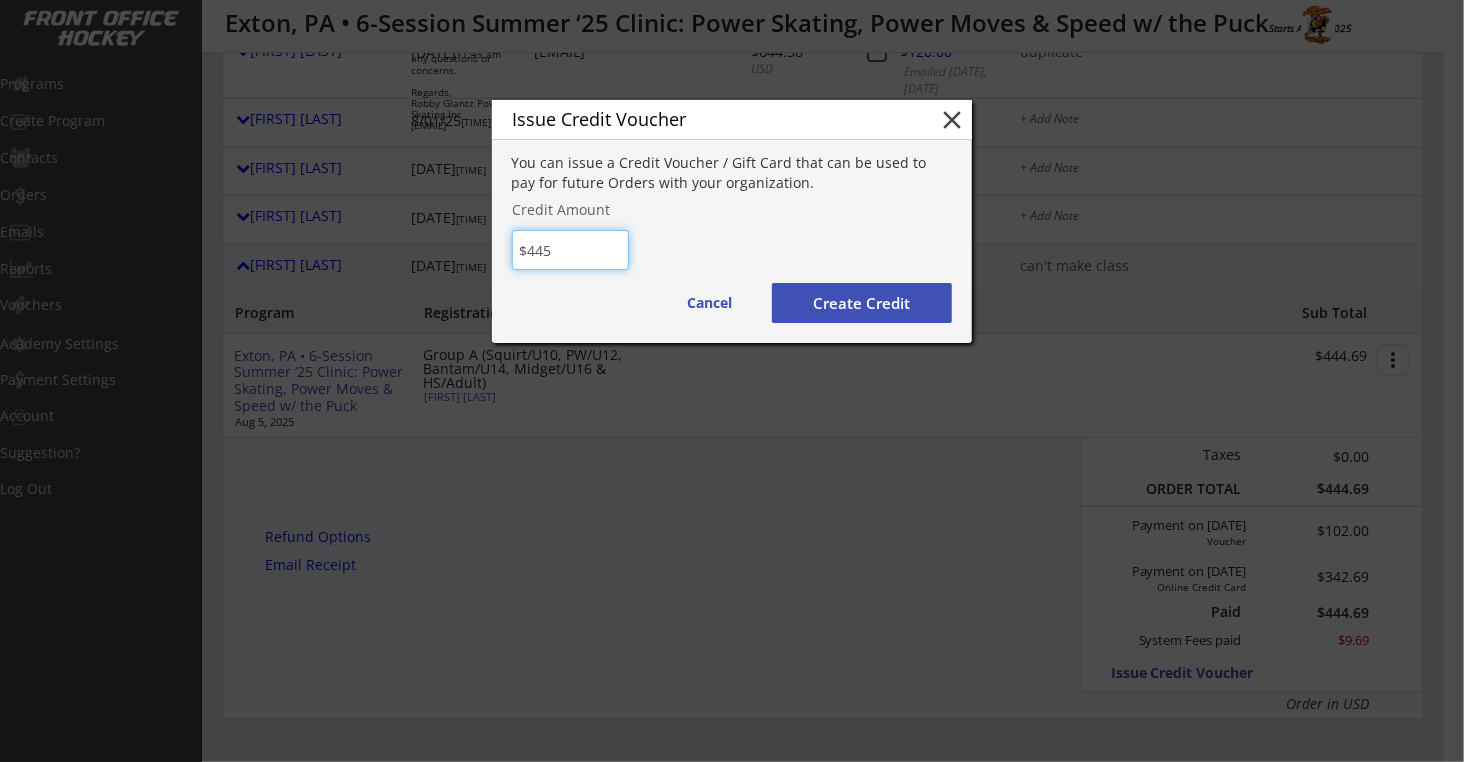 type on "$445" 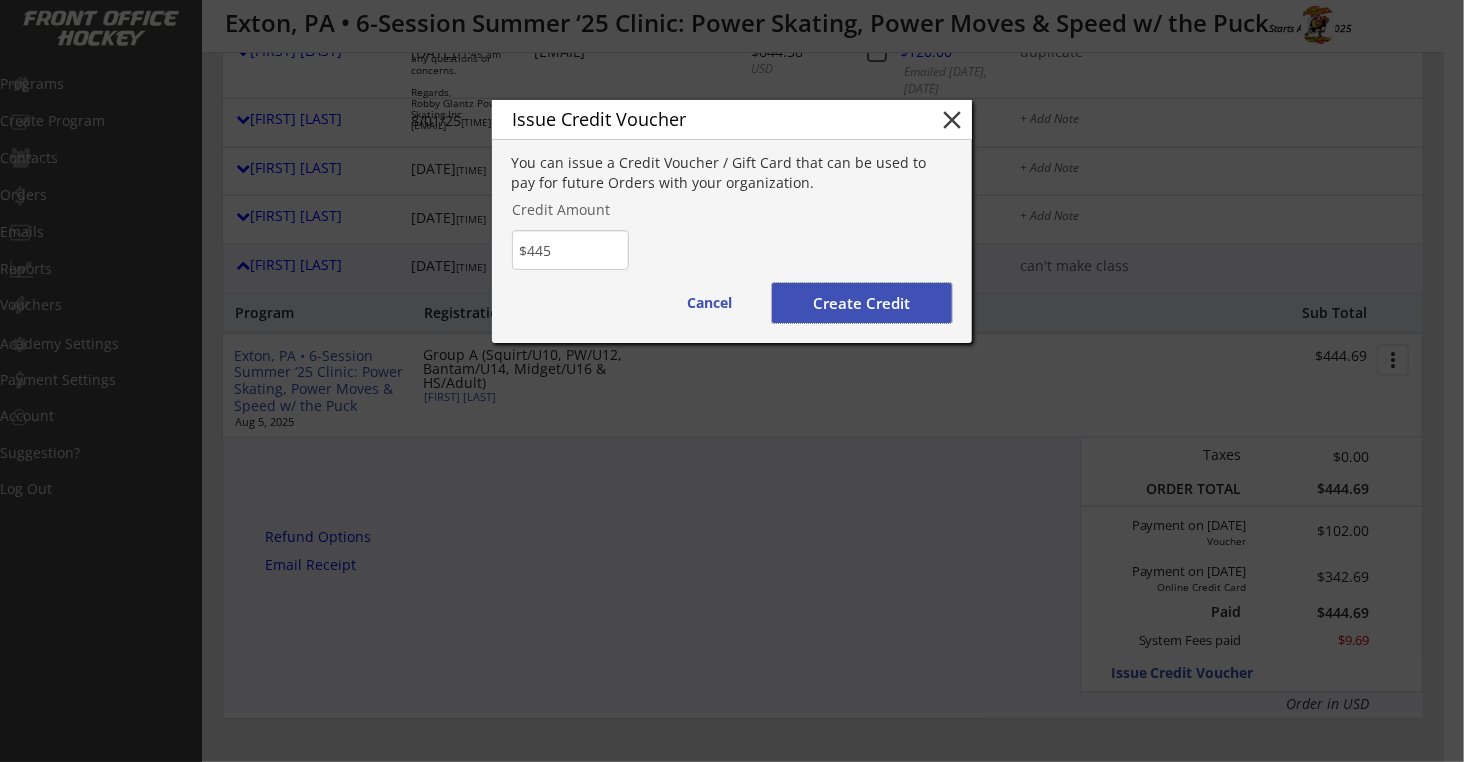 click on "Create Credit" at bounding box center (862, 303) 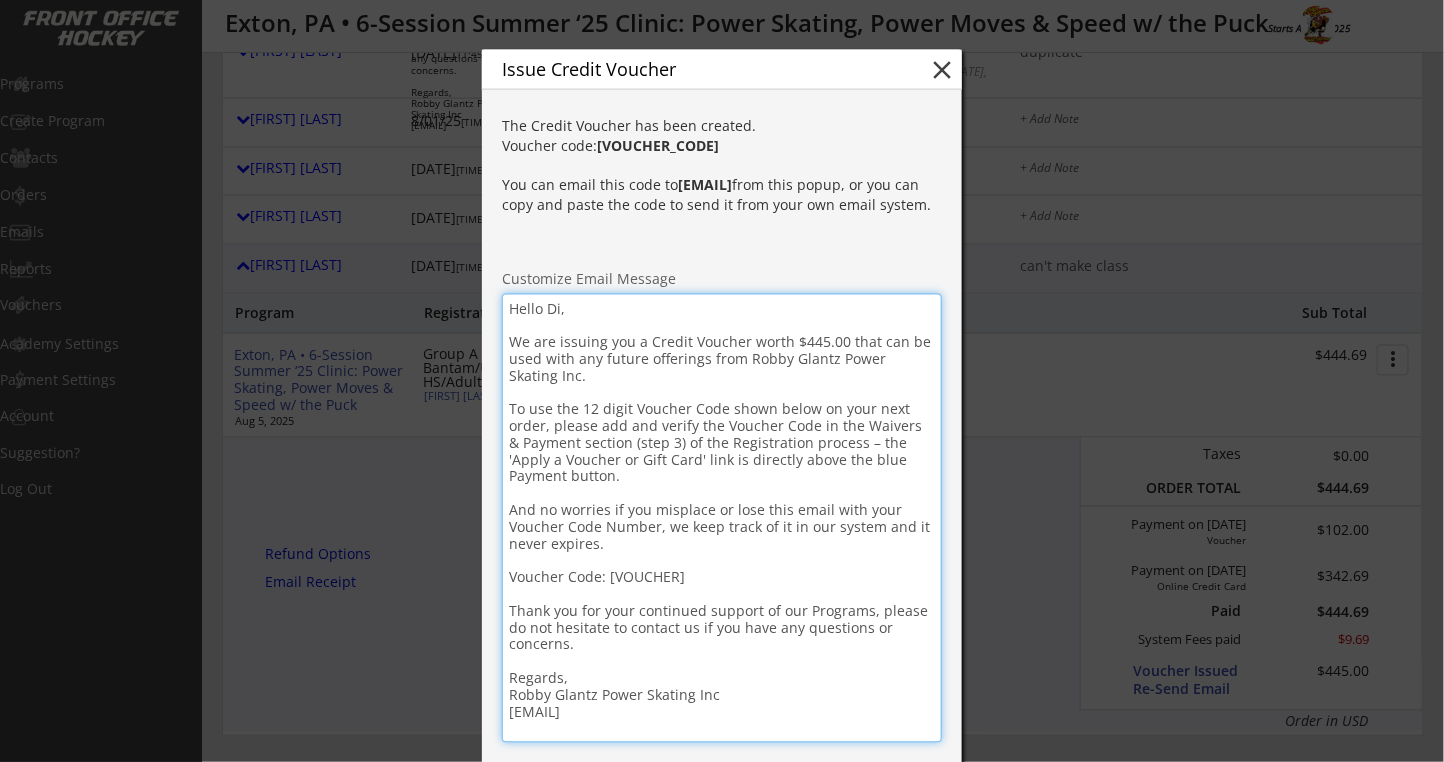 click on "Hello Di,
We are issuing you a Credit Voucher worth $445.00 that can be used with any future offerings from Robby Glantz Power Skating Inc.
To use the 12 digit Voucher Code shown below on your next order, please add and verify the Voucher Code in the Waivers & Payment section (step 3) of the Registration process – the 'Apply a Voucher or Gift Card' link is directly above the blue Payment button.
And no worries if you misplace or lose this email with your Voucher Code Number, we keep track of it in our system and it never expires.
Voucher Code: [VOUCHER]
Thank you for your continued support of our Programs, please do not hesitate to contact us if you have any questions or concerns.
Regards,
Robby Glantz Power Skating Inc
[EMAIL]" at bounding box center [722, 518] 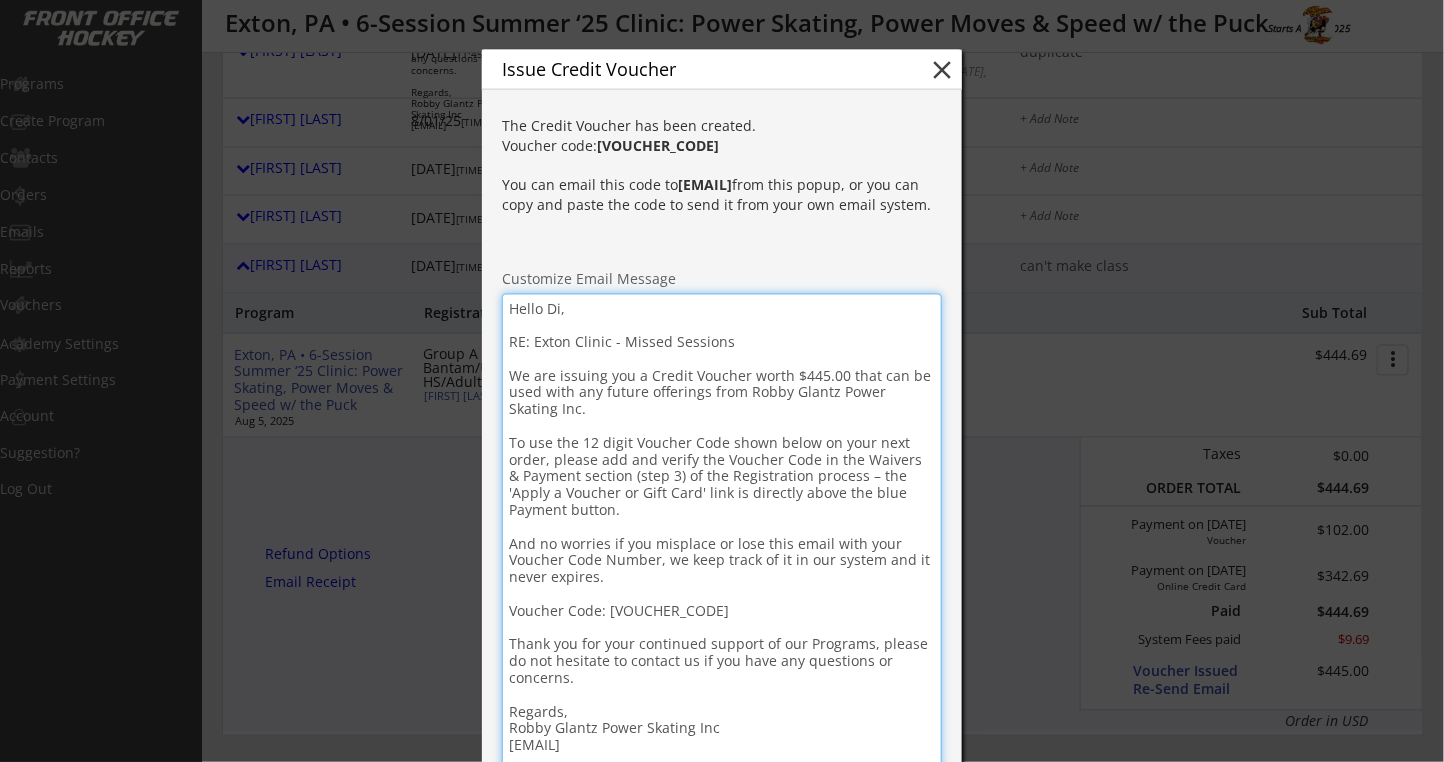 click on "Hello Di,
RE: Exton Clinic - Missed Sessions
We are issuing you a Credit Voucher worth $445.00 that can be used with any future offerings from Robby Glantz Power Skating Inc.
To use the 12 digit Voucher Code shown below on your next order, please add and verify the Voucher Code in the Waivers & Payment section (step 3) of the Registration process – the 'Apply a Voucher or Gift Card' link is directly above the blue Payment button.
And no worries if you misplace or lose this email with your Voucher Code Number, we keep track of it in our system and it never expires.
Voucher Code: [VOUCHER_CODE]
Thank you for your continued support of our Programs, please do not hesitate to contact us if you have any questions or concerns.
Regards,
Robby Glantz Power Skating Inc
[EMAIL]" at bounding box center (722, 535) 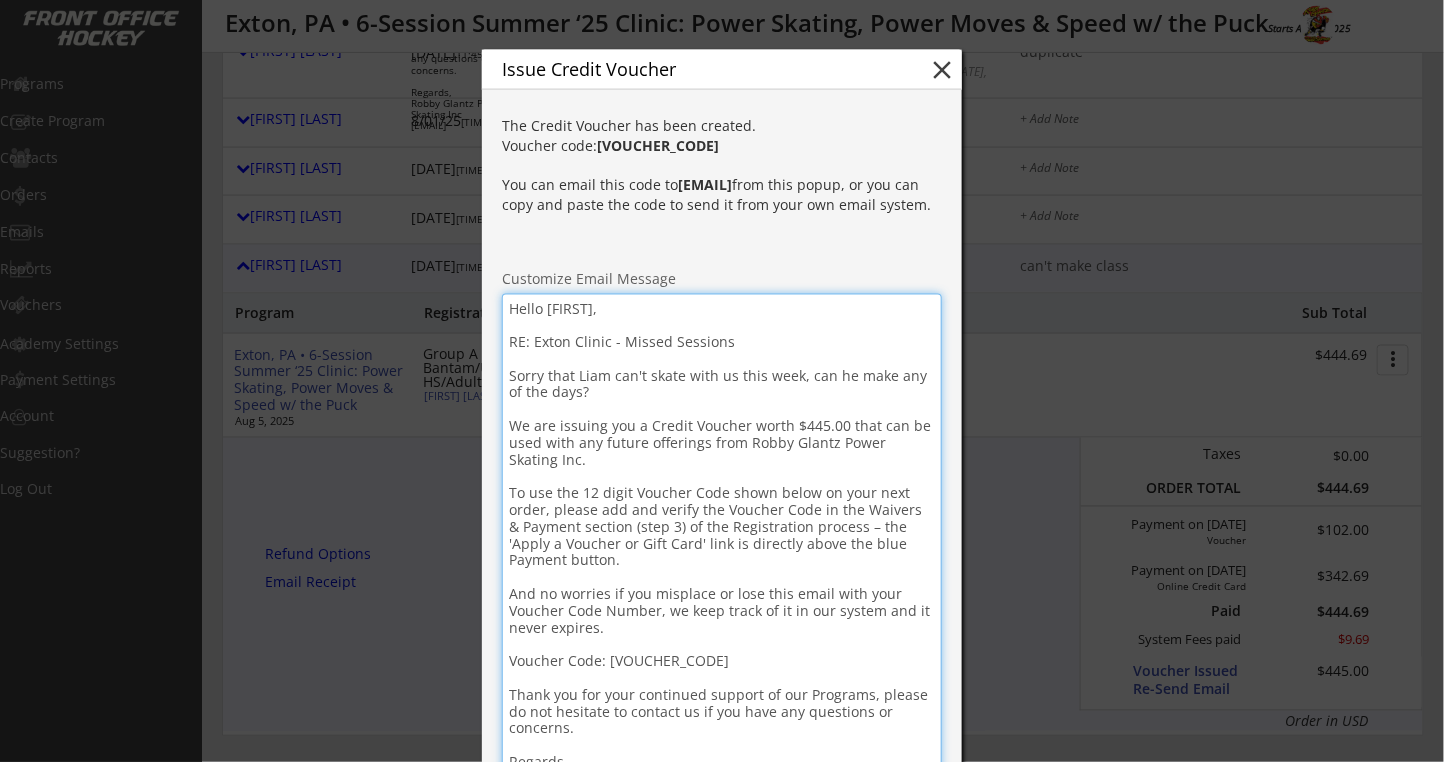 click on "Hello [FIRST],
RE: Exton Clinic - Missed Sessions
Sorry that Liam can't skate with us this week, can he make any of the days?
We are issuing you a Credit Voucher worth $445.00 that can be used with any future offerings from Robby Glantz Power Skating Inc.
To use the 12 digit Voucher Code shown below on your next order, please add and verify the Voucher Code in the Waivers & Payment section (step 3) of the Registration process – the 'Apply a Voucher or Gift Card' link is directly above the blue Payment button.
And no worries if you misplace or lose this email with your Voucher Code Number, we keep track of it in our system and it never expires.
Voucher Code: [VOUCHER_CODE]
Thank you for your continued support of our Programs, please do not hesitate to contact us if you have any questions or concerns.
Regards,
Robby Glantz Power Skating Inc
[EMAIL]" at bounding box center [722, 560] 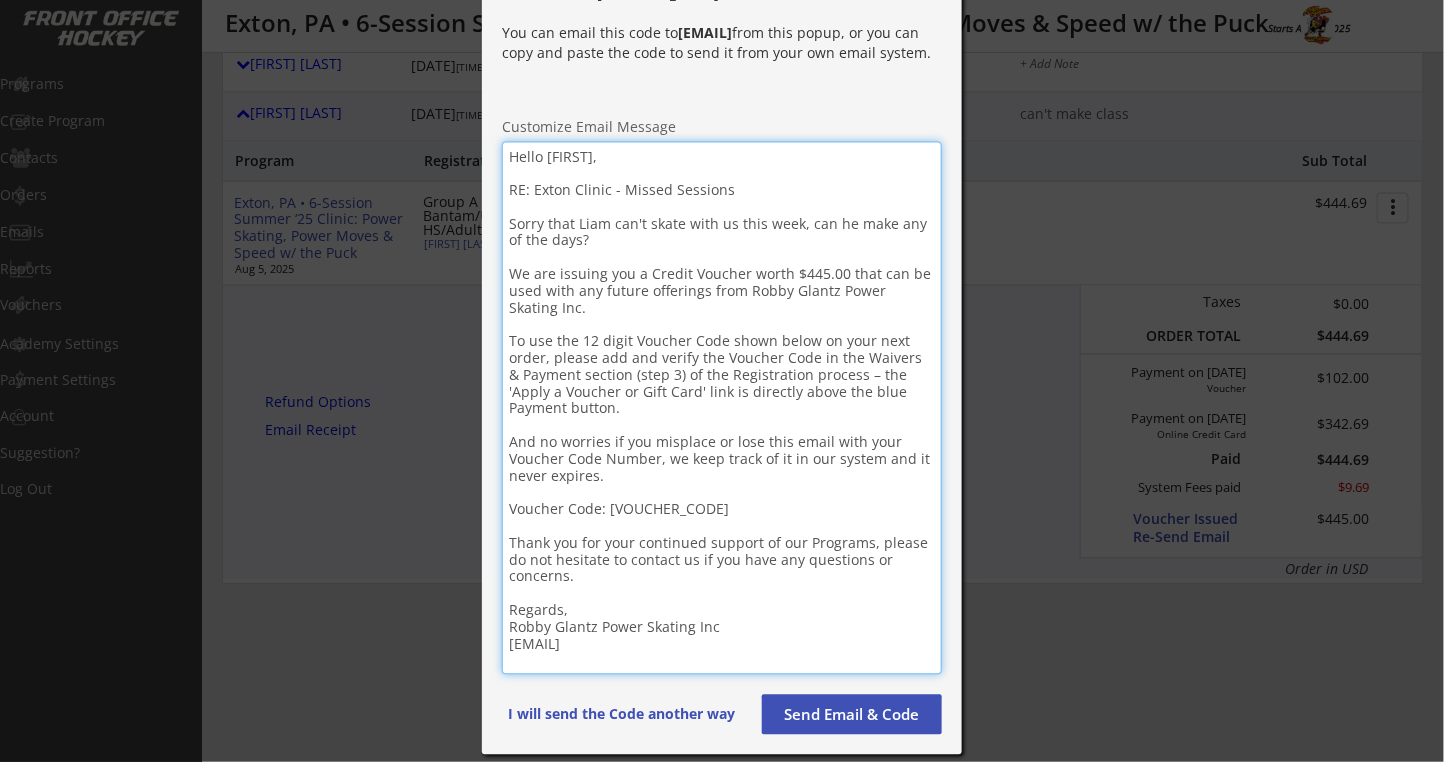 scroll, scrollTop: 1200, scrollLeft: 0, axis: vertical 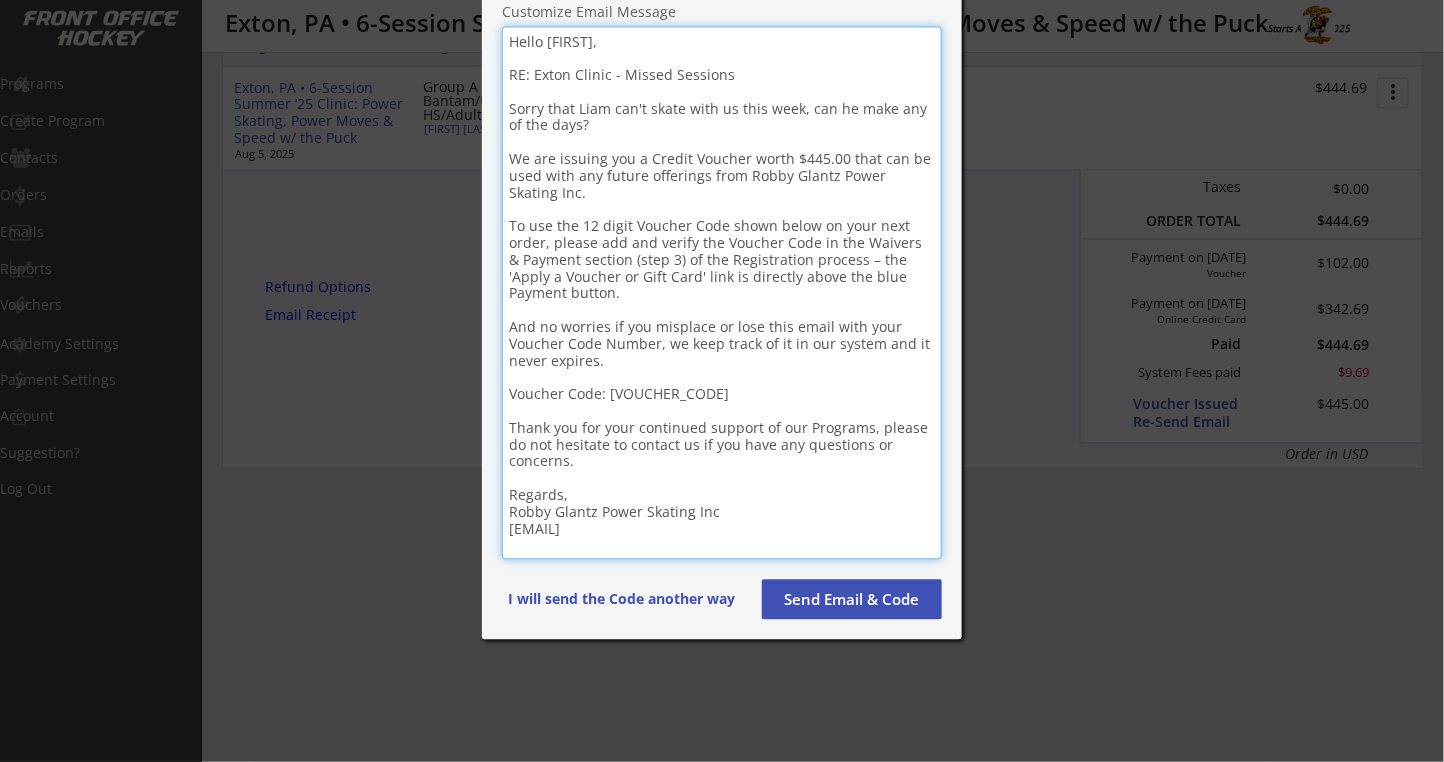 type on "Hello [FIRST],
RE: Exton Clinic - Missed Sessions
Sorry that Liam can't skate with us this week, can he make any of the days?
We are issuing you a Credit Voucher worth $445.00 that can be used with any future offerings from Robby Glantz Power Skating Inc.
To use the 12 digit Voucher Code shown below on your next order, please add and verify the Voucher Code in the Waivers & Payment section (step 3) of the Registration process – the 'Apply a Voucher or Gift Card' link is directly above the blue Payment button.
And no worries if you misplace or lose this email with your Voucher Code Number, we keep track of it in our system and it never expires.
Voucher Code: [VOUCHER_CODE]
Thank you for your continued support of our Programs, please do not hesitate to contact us if you have any questions or concerns.
Regards,
Robby Glantz Power Skating Inc
[EMAIL]" 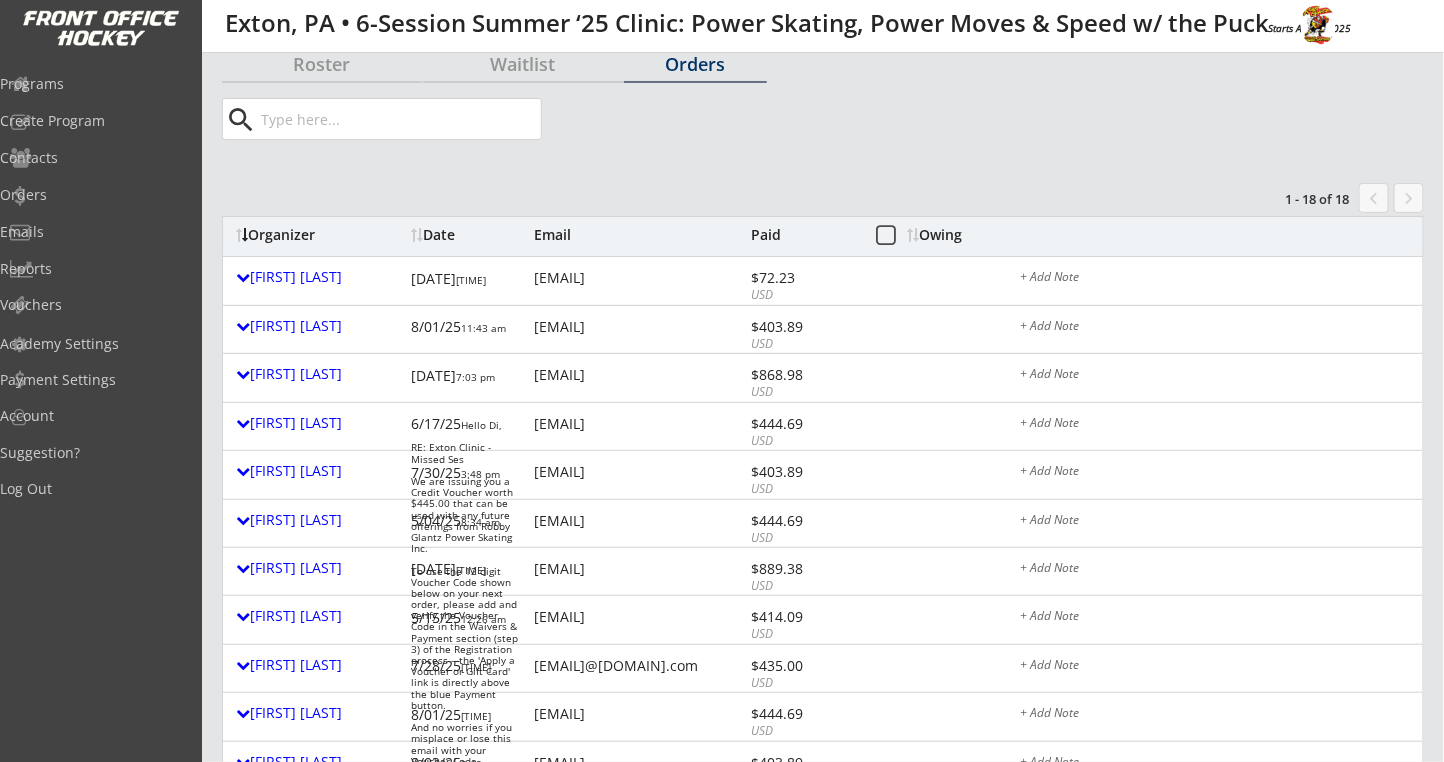scroll, scrollTop: 0, scrollLeft: 0, axis: both 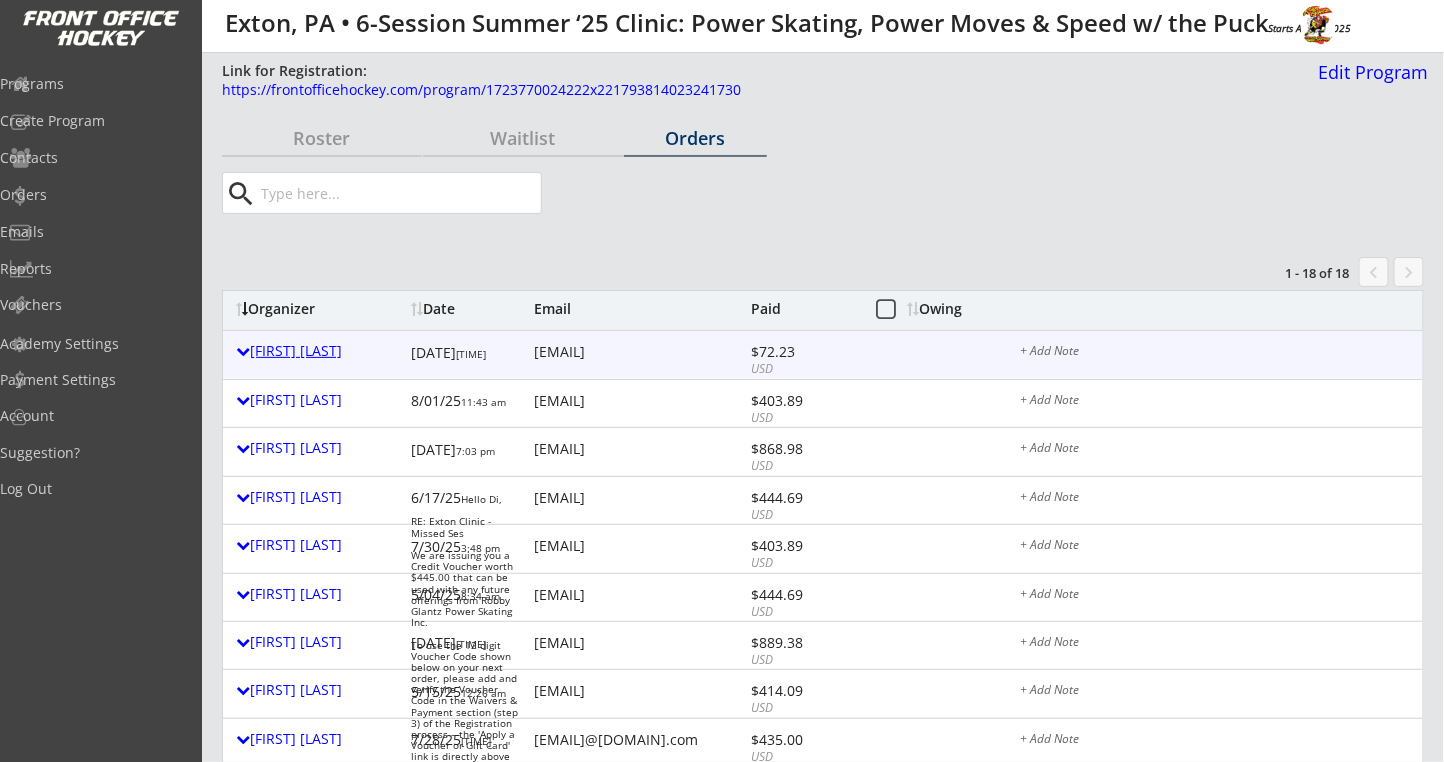 click on "[FIRST] [LAST]" at bounding box center [318, 351] 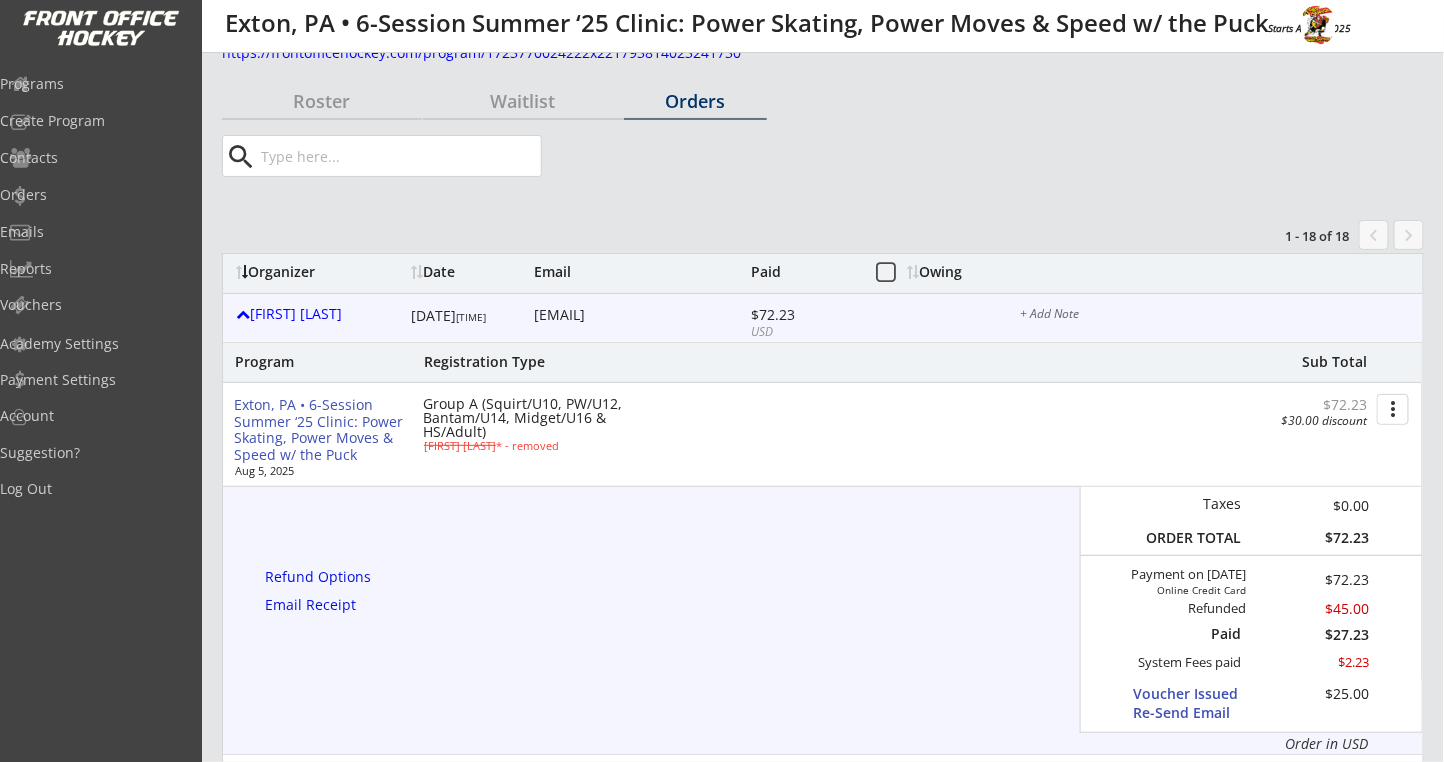 scroll, scrollTop: 0, scrollLeft: 0, axis: both 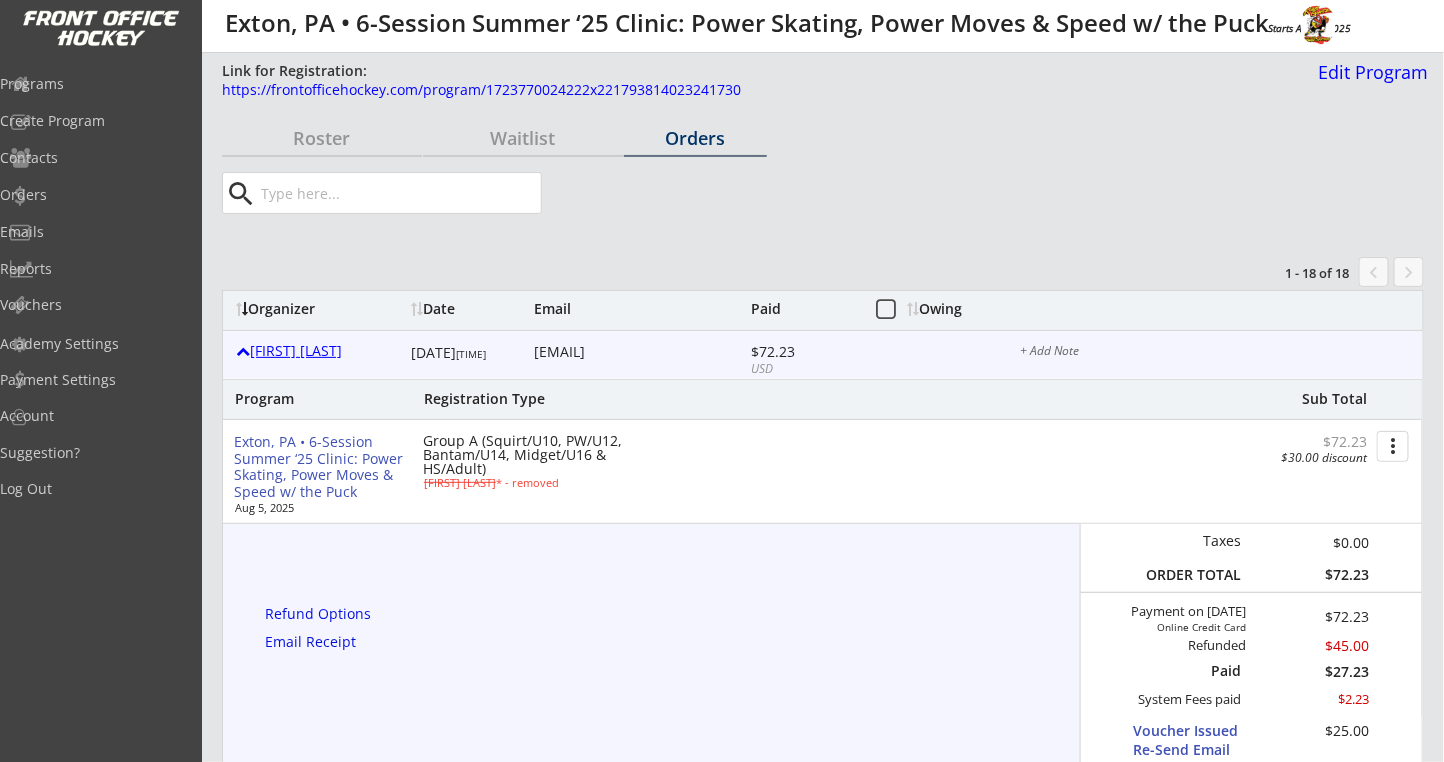 click on "[FIRST] [LAST]" at bounding box center [318, 351] 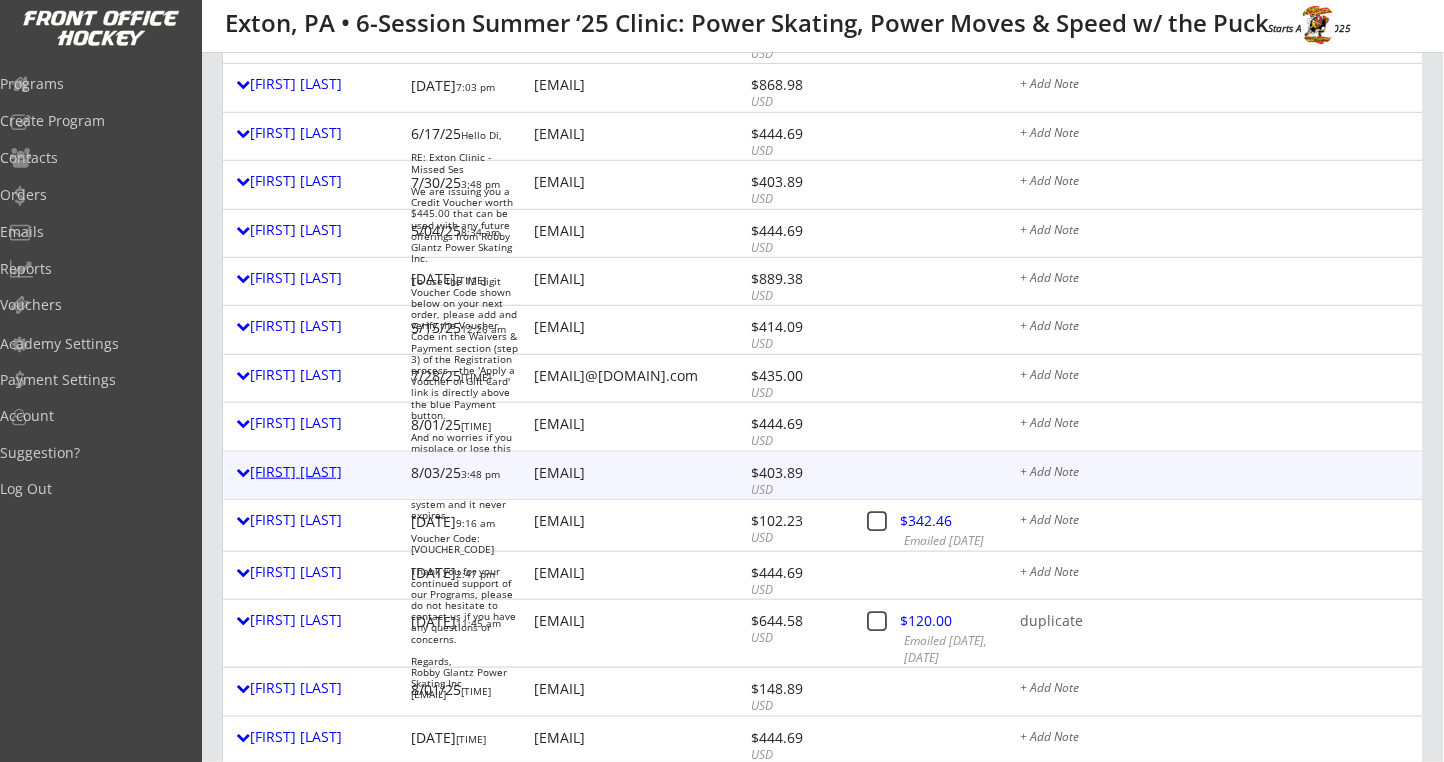 scroll, scrollTop: 400, scrollLeft: 0, axis: vertical 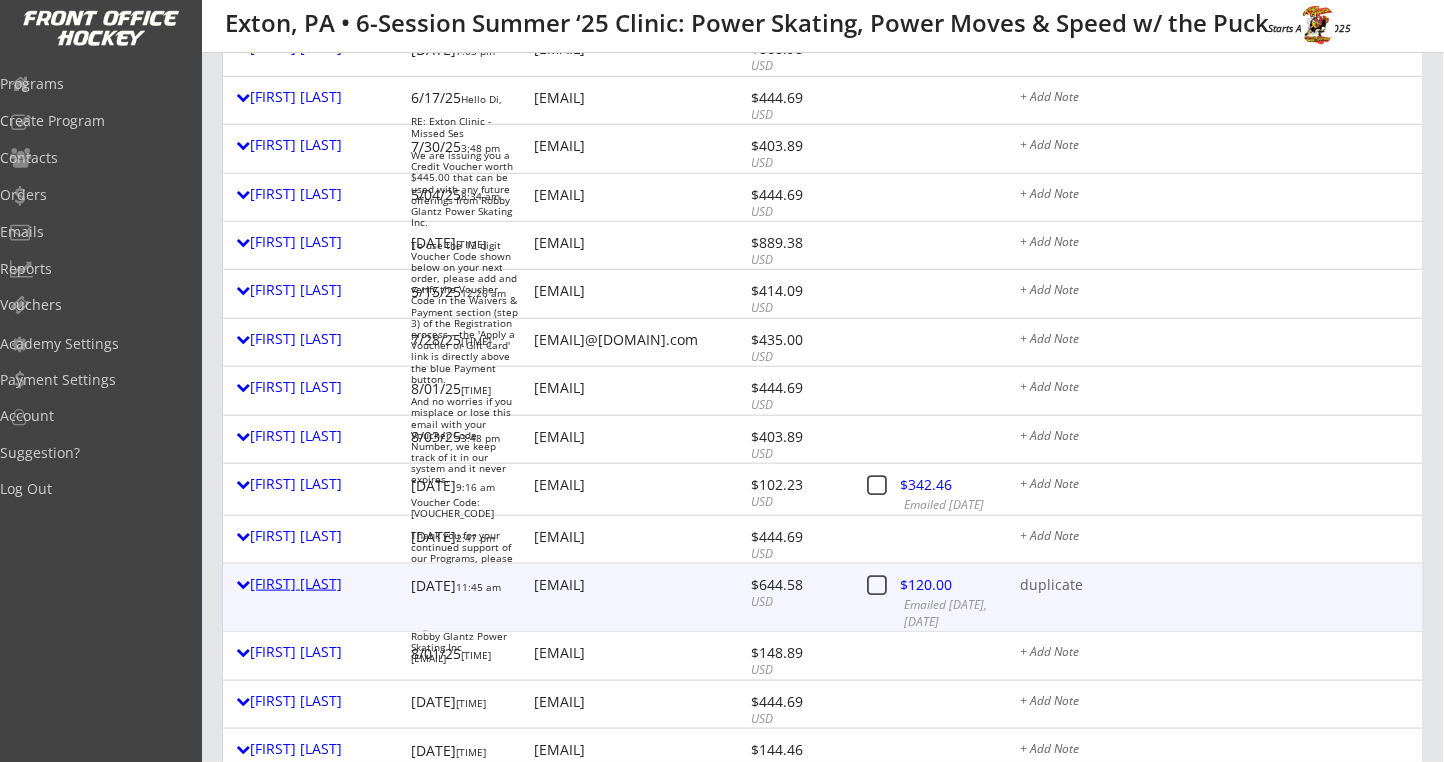 click on "[FIRST] [LAST]" at bounding box center (318, 584) 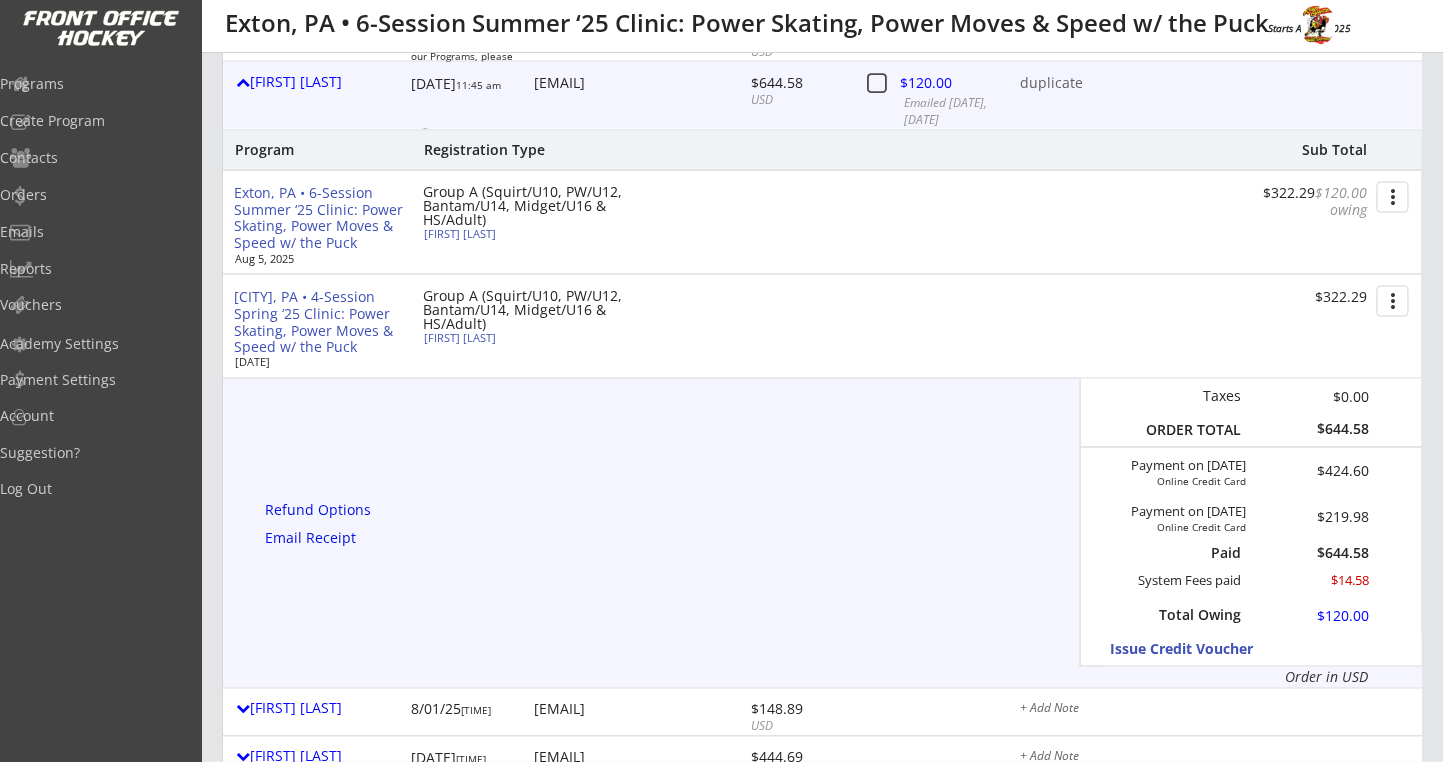 scroll, scrollTop: 933, scrollLeft: 0, axis: vertical 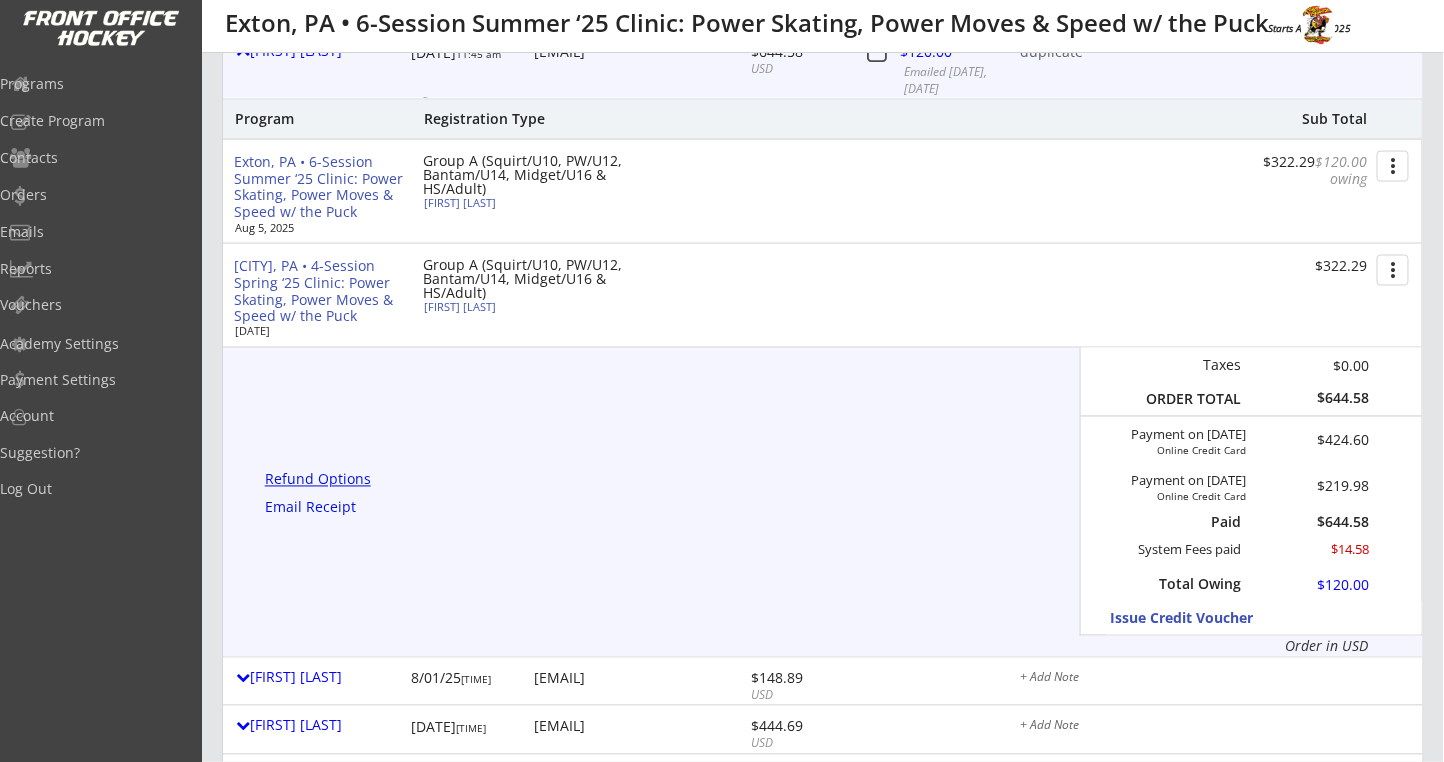 click on "Refund Options" at bounding box center (321, 480) 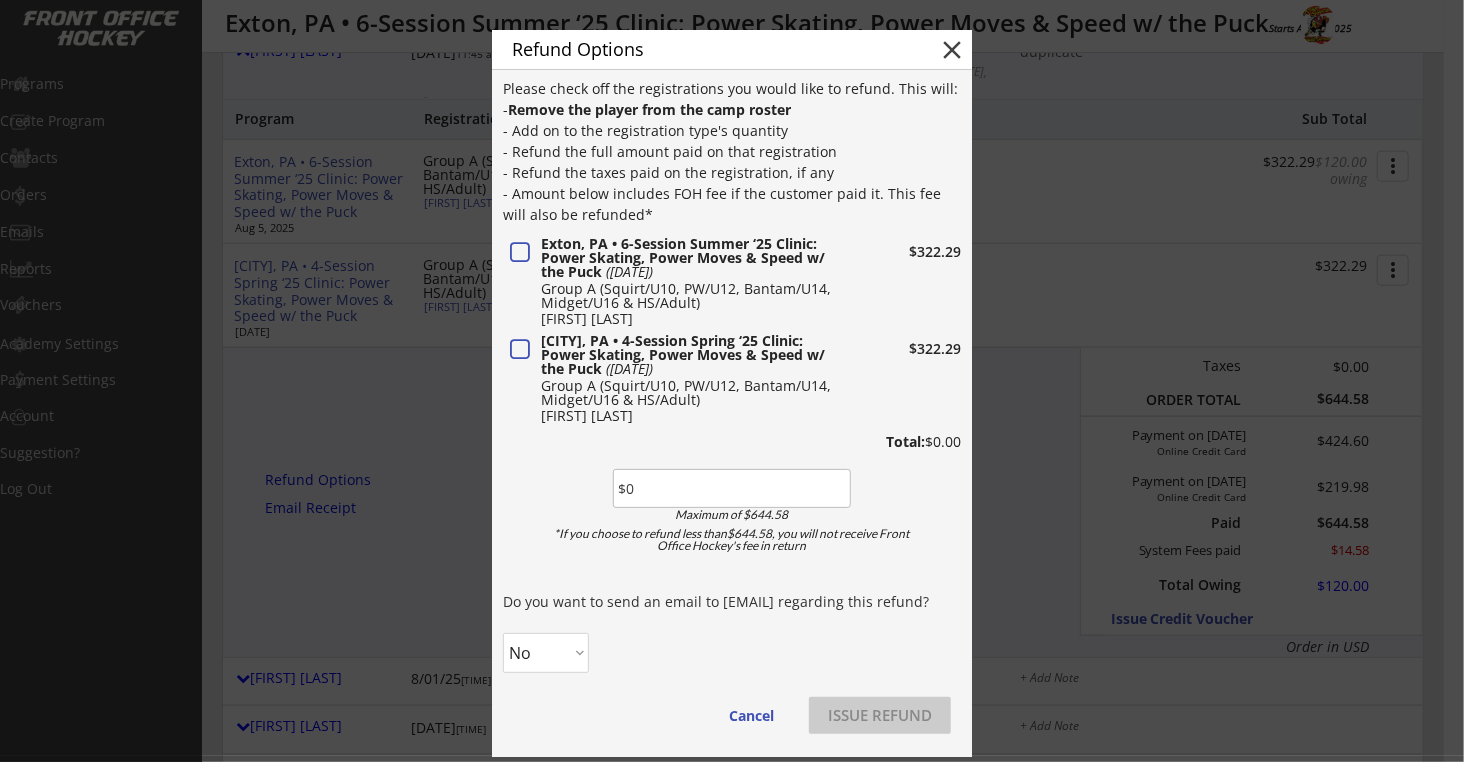 click at bounding box center [520, 253] 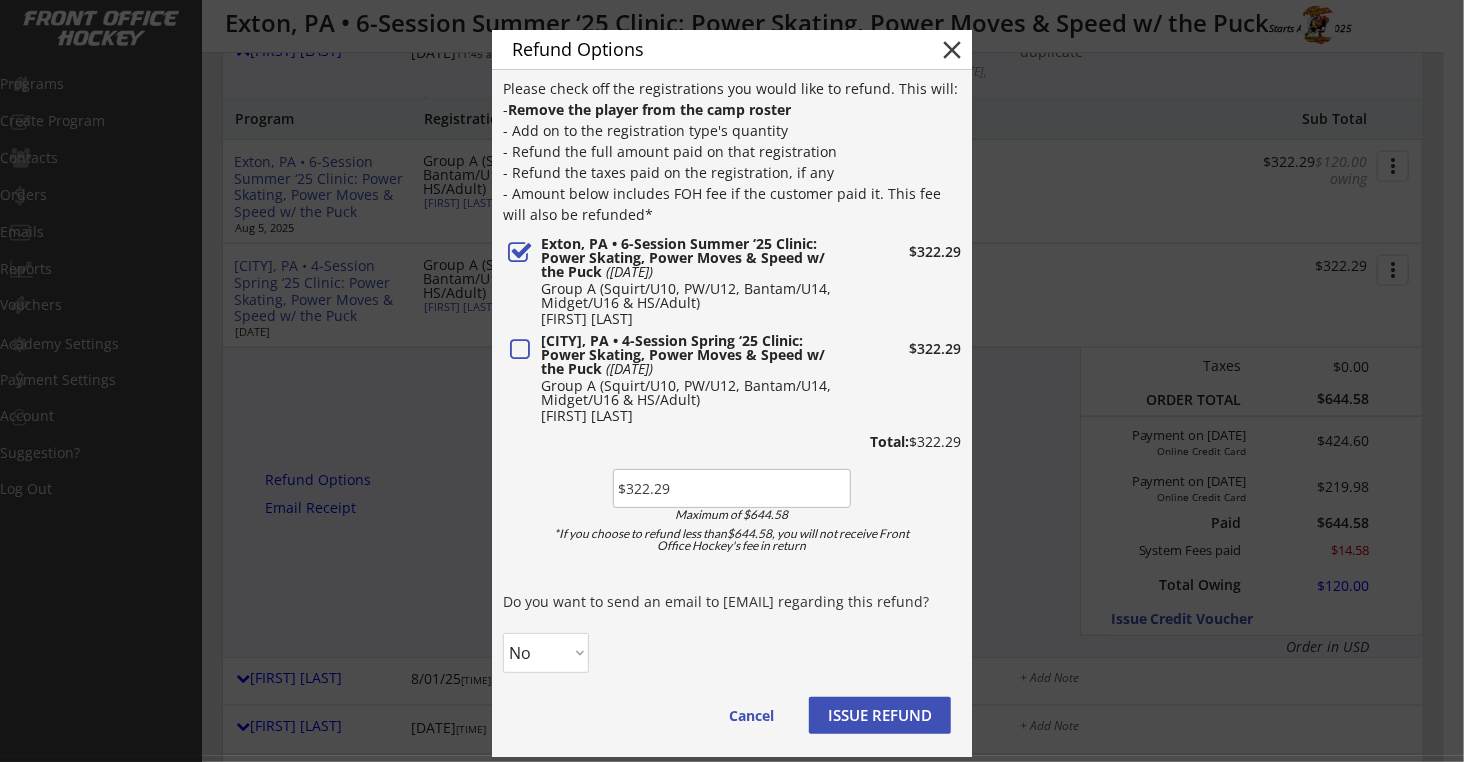 click on "No Yes" at bounding box center [546, 653] 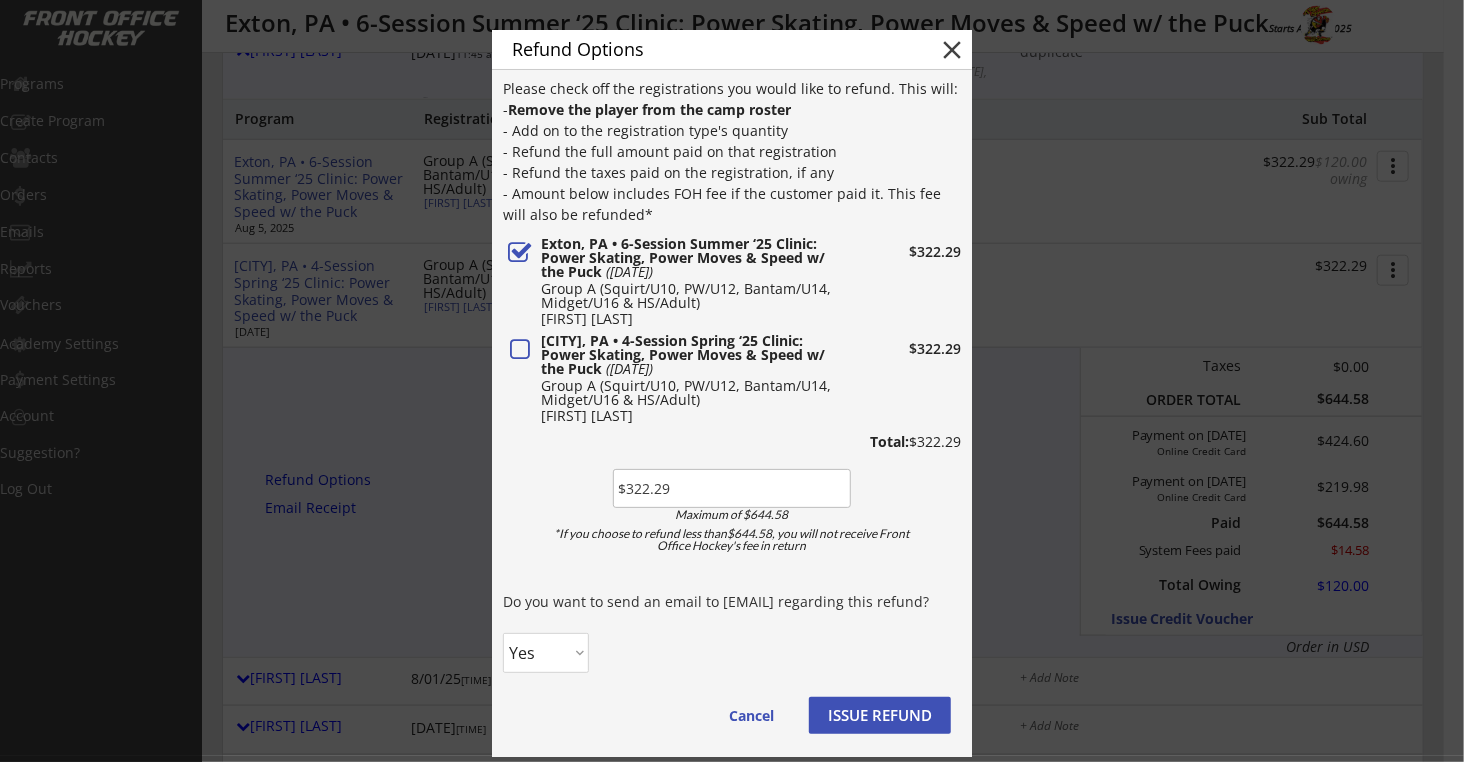 click on "No Yes" at bounding box center (546, 653) 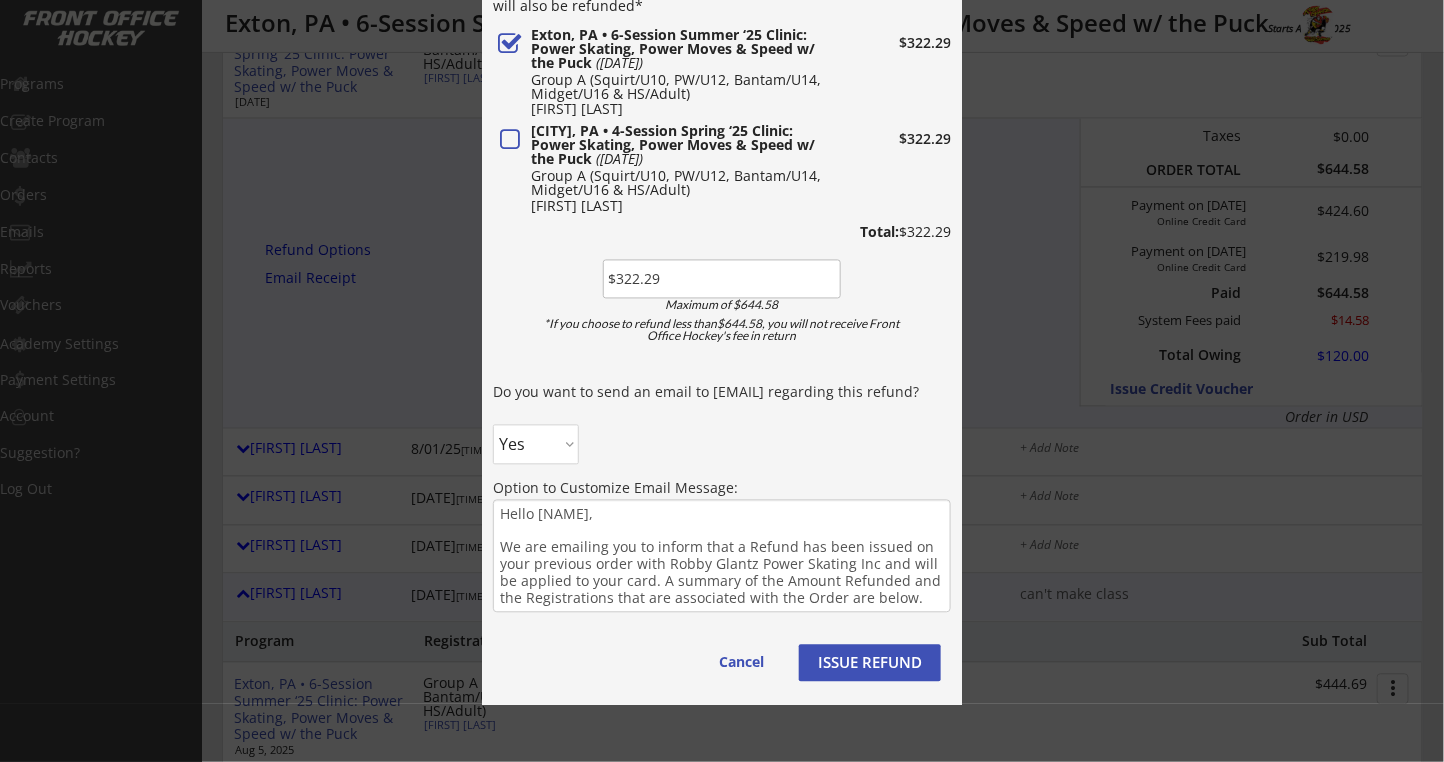 scroll, scrollTop: 1200, scrollLeft: 0, axis: vertical 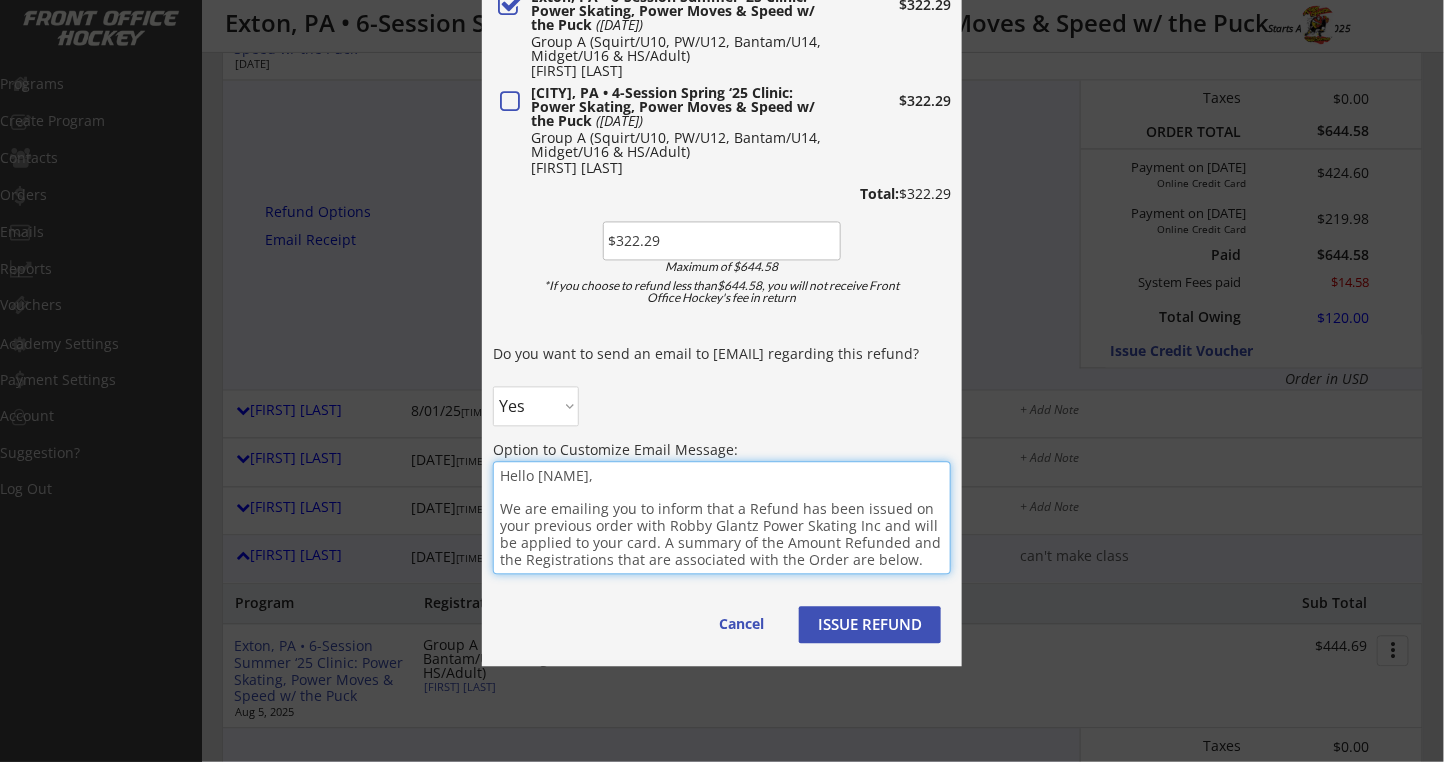 click on "Hello [NAME],
We are emailing you to inform that a Refund has been issued on your previous order with Robby Glantz Power Skating Inc and will be applied to your card. A summary of the Amount Refunded and the Registrations that are associated with the Order are below." at bounding box center [722, 518] 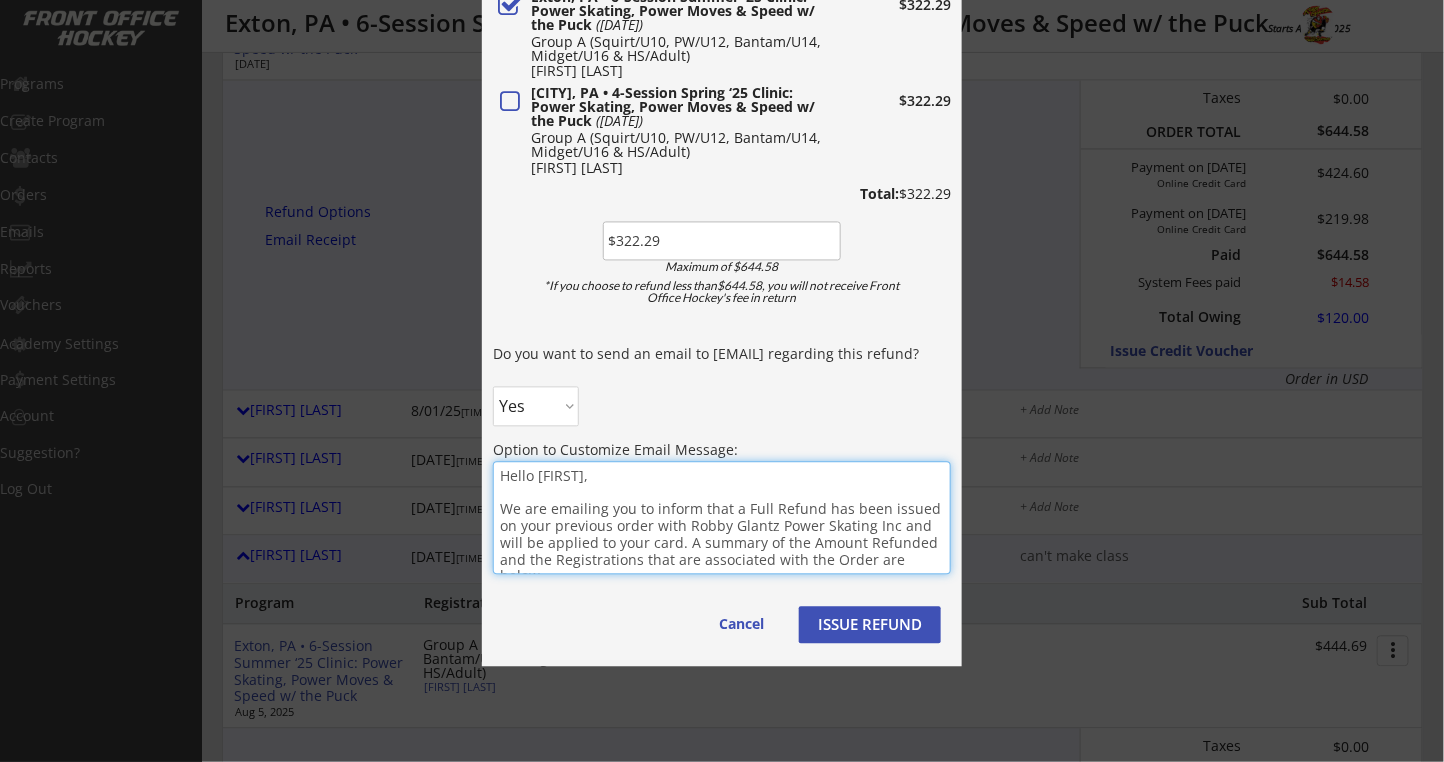 click on "Hello [FIRST],
We are emailing you to inform that a Full Refund has been issued on your previous order with Robby Glantz Power Skating Inc and will be applied to your card. A summary of the Amount Refunded and the Registrations that are associated with the Order are below." at bounding box center (722, 518) 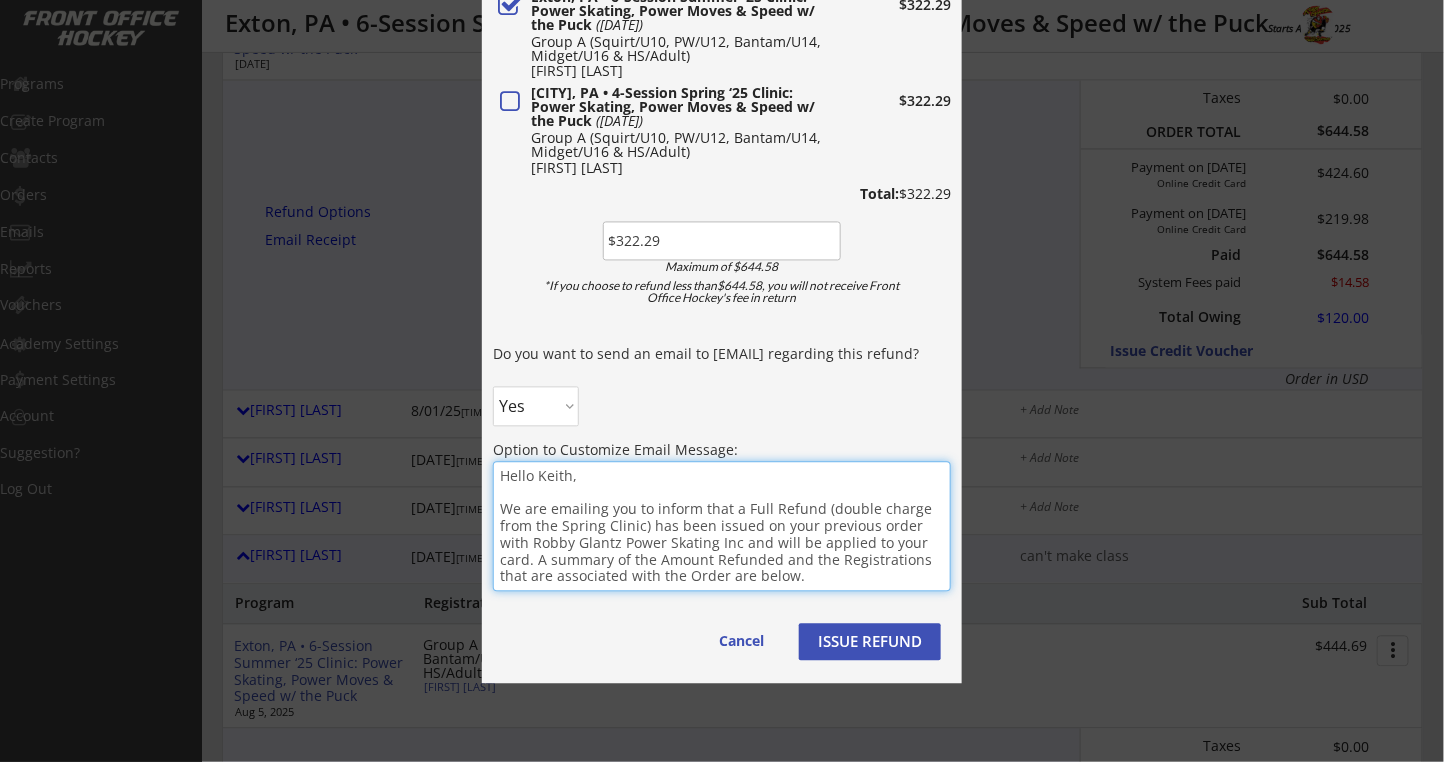 click on "Hello Keith,
We are emailing you to inform that a Full Refund (double charge from the Spring Clinic) has been issued on your previous order with Robby Glantz Power Skating Inc and will be applied to your card. A summary of the Amount Refunded and the Registrations that are associated with the Order are below." at bounding box center [722, 527] 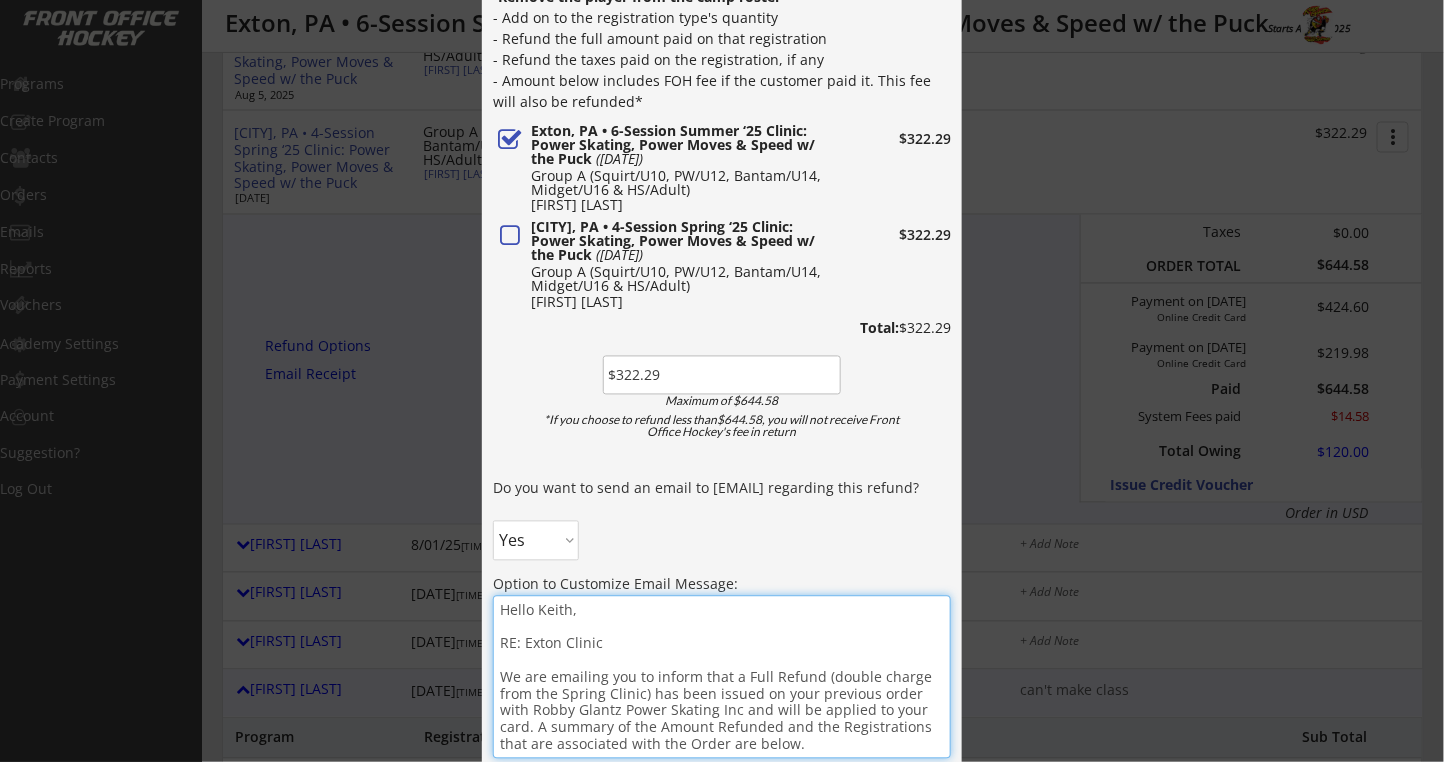 scroll, scrollTop: 1333, scrollLeft: 0, axis: vertical 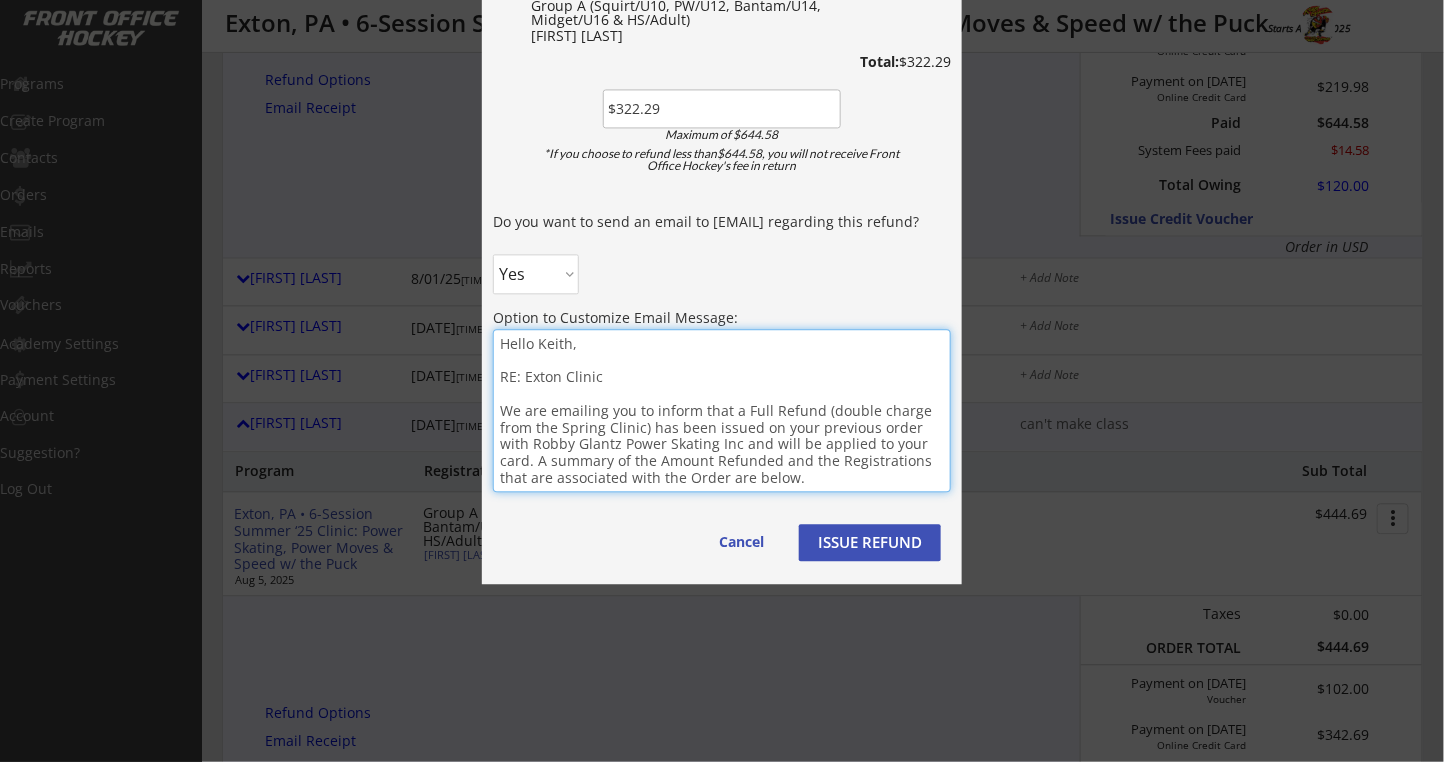 type on "Hello Keith,
RE: Exton Clinic
We are emailing you to inform that a Full Refund (double charge from the Spring Clinic) has been issued on your previous order with Robby Glantz Power Skating Inc and will be applied to your card. A summary of the Amount Refunded and the Registrations that are associated with the Order are below." 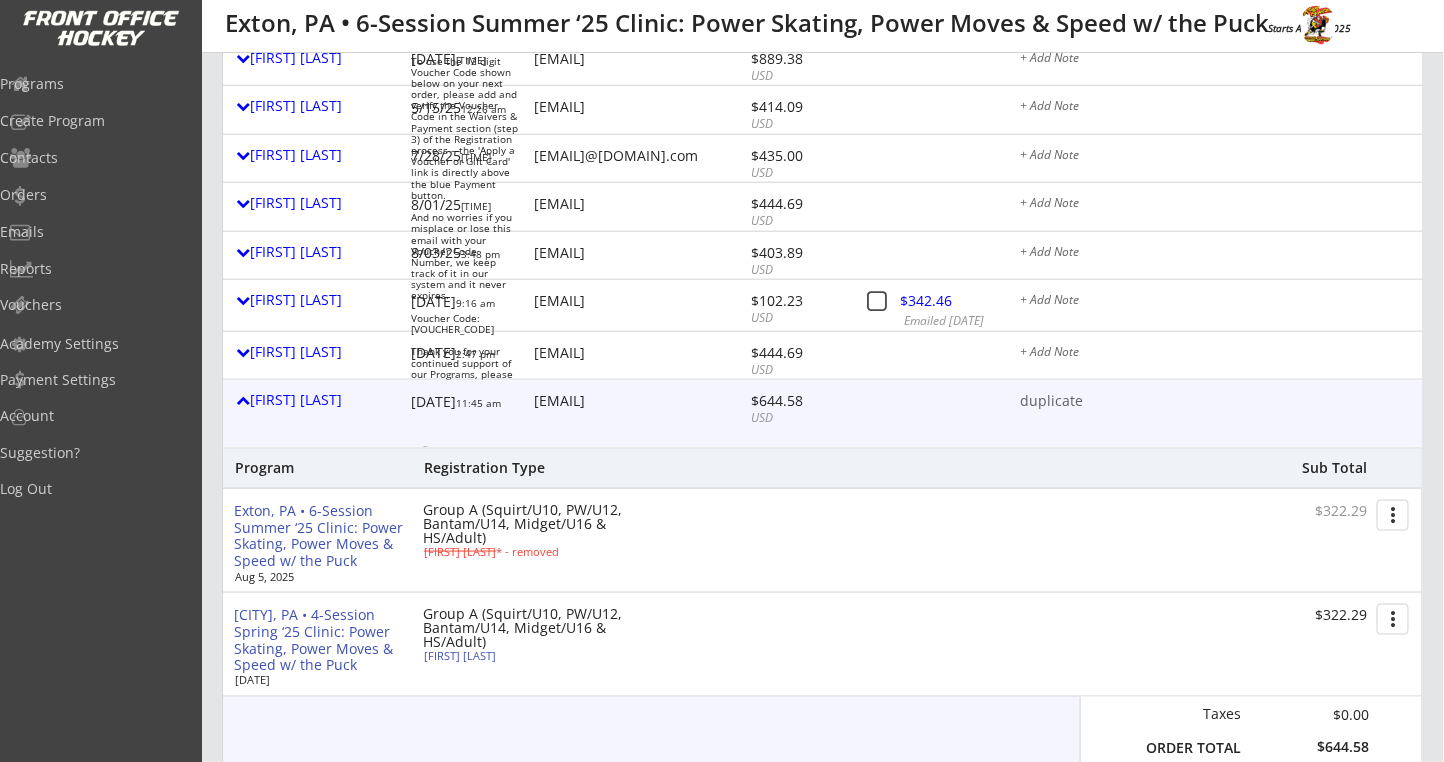 scroll, scrollTop: 533, scrollLeft: 0, axis: vertical 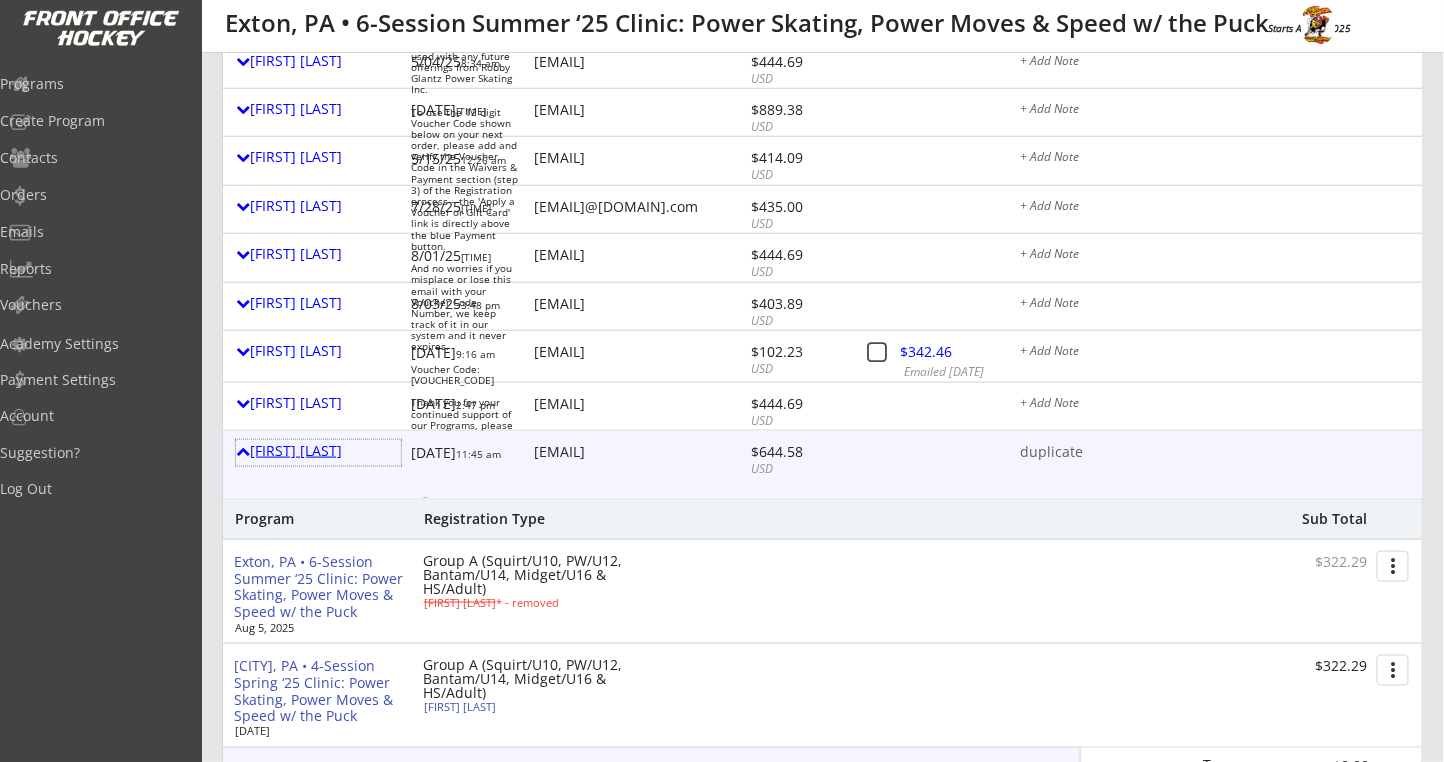 click on "[FIRST] [LAST]" at bounding box center [318, 451] 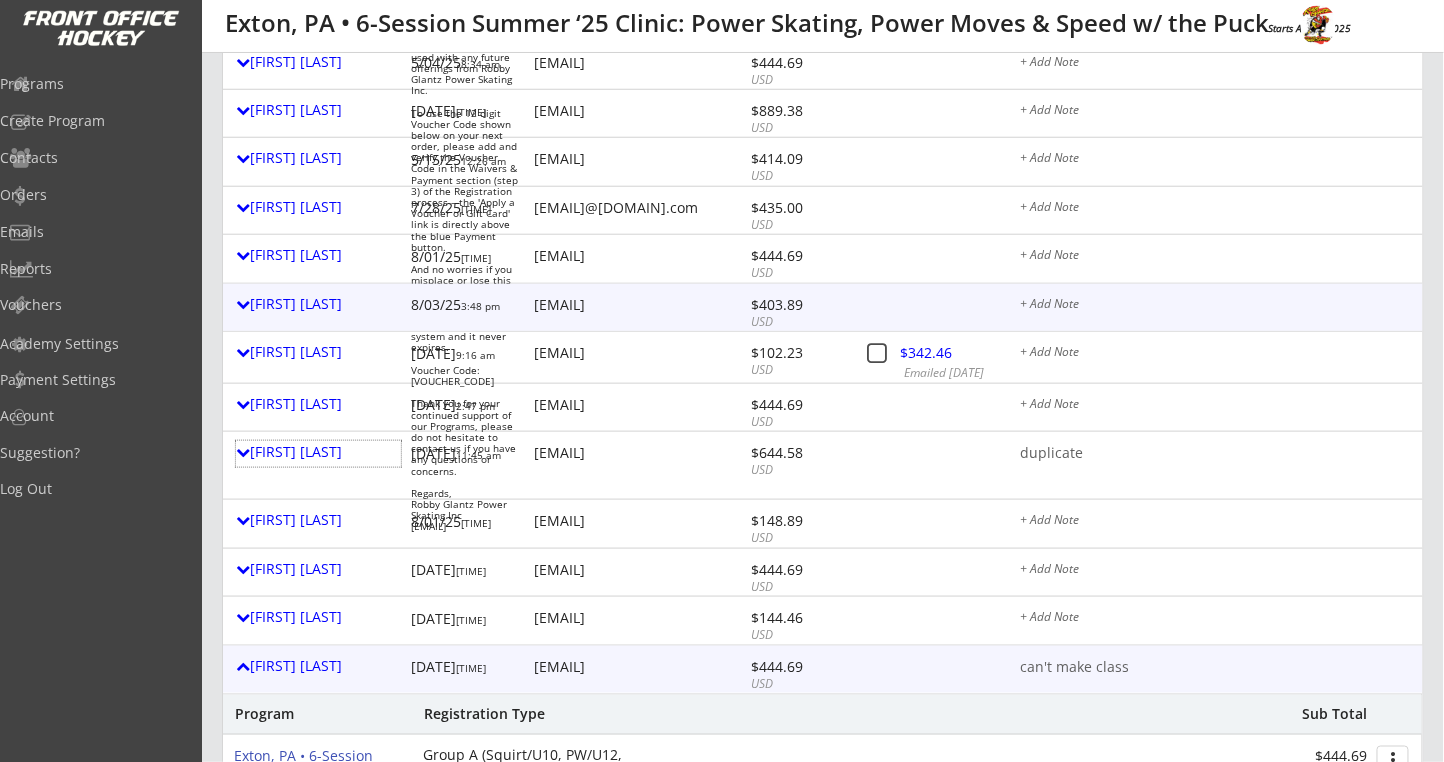 scroll, scrollTop: 533, scrollLeft: 0, axis: vertical 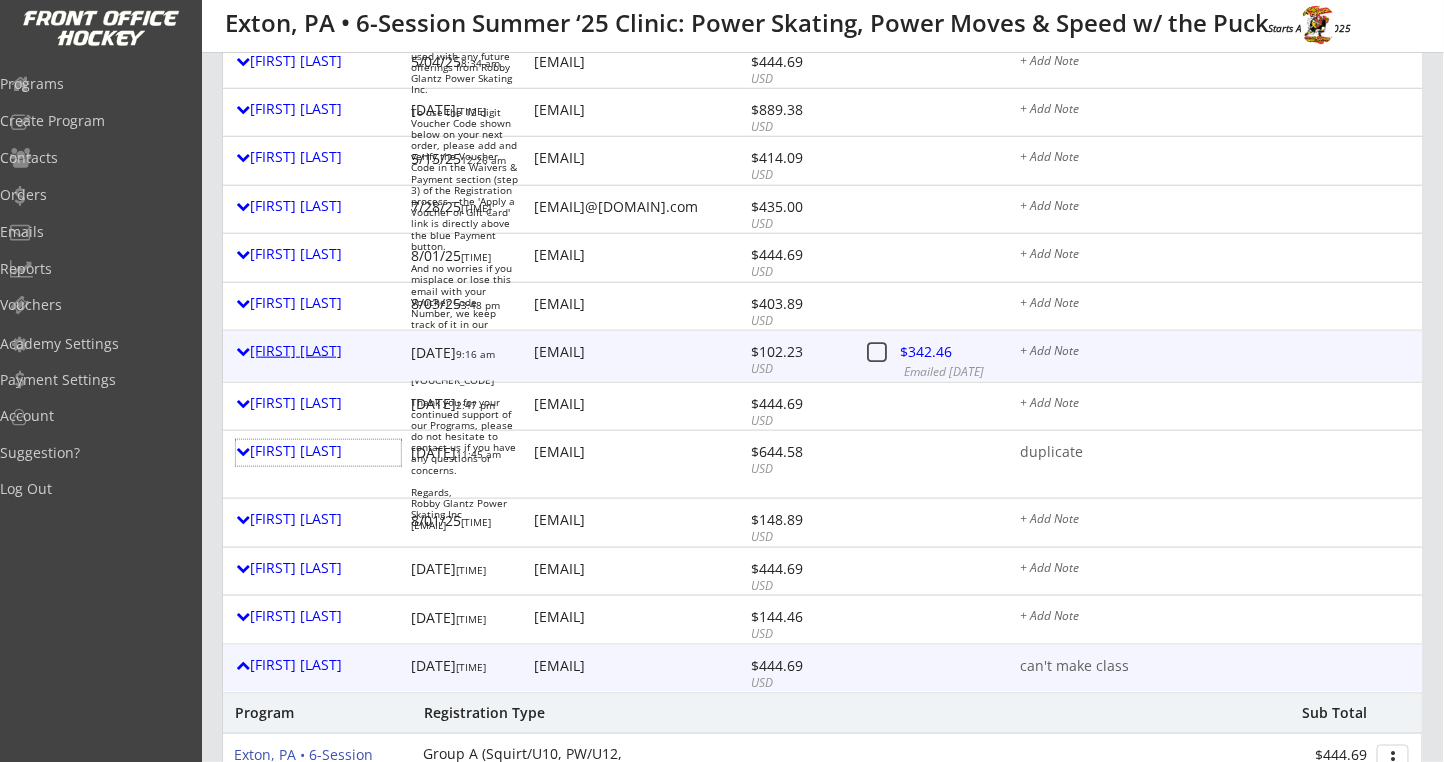 click on "[FIRST] [LAST]" at bounding box center (318, 351) 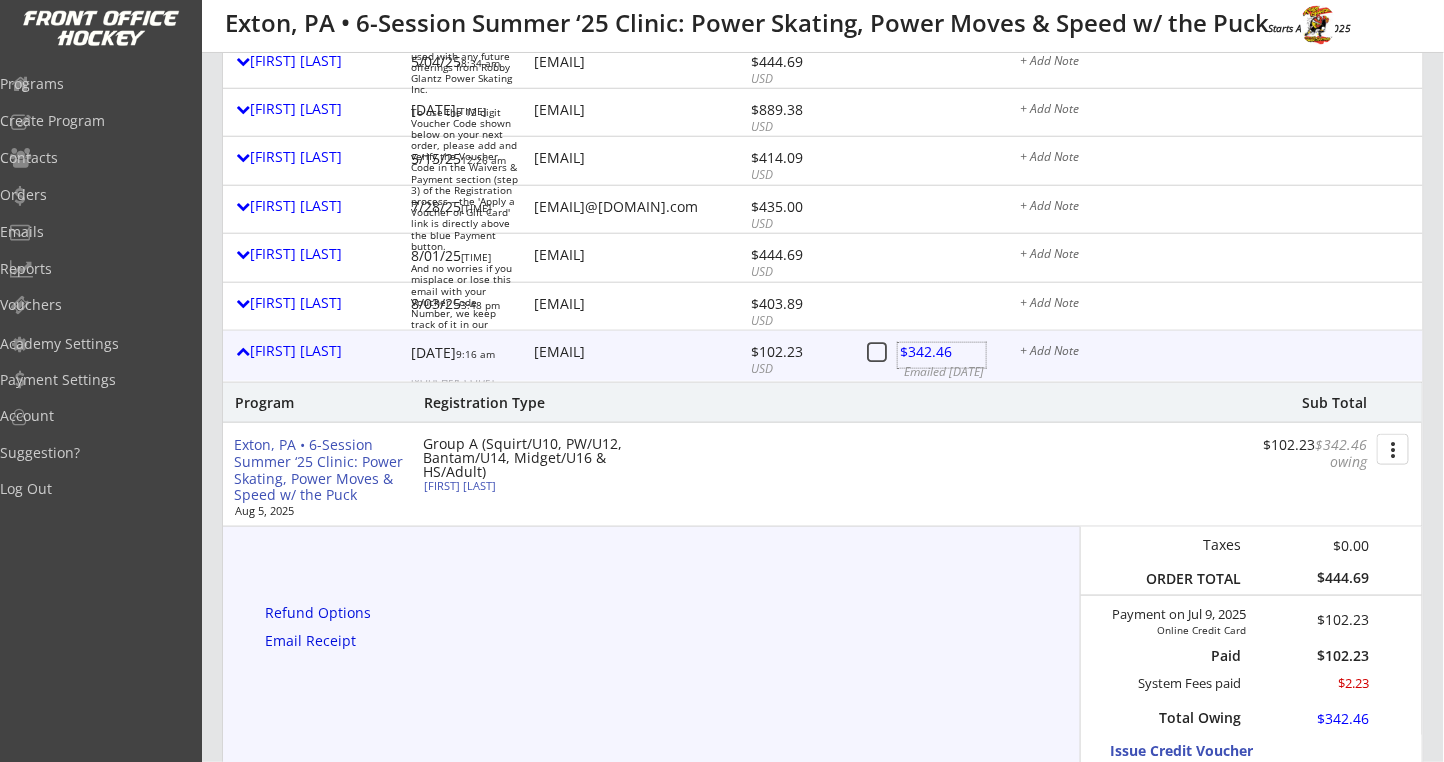 click at bounding box center [942, 355] 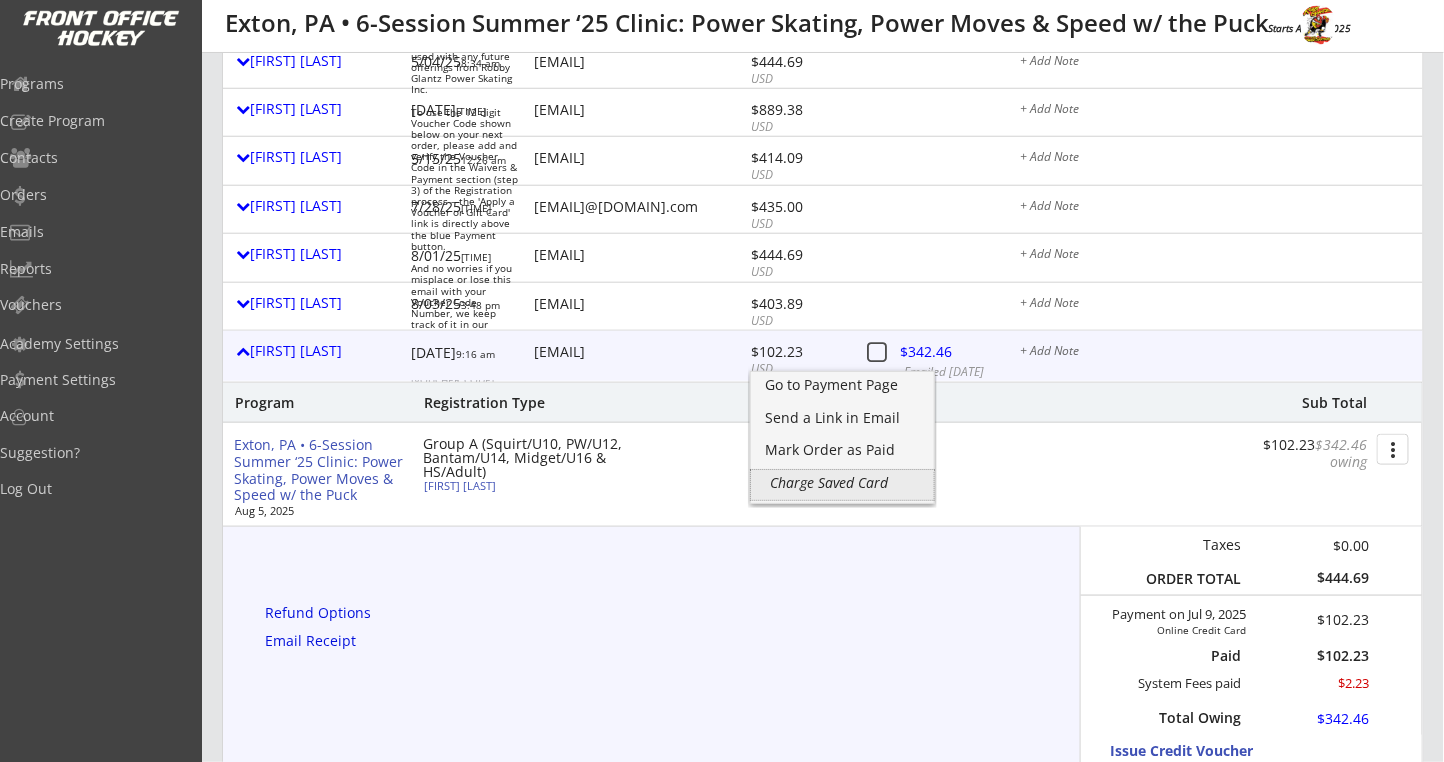 click on "Charge Saved Card" at bounding box center (842, 483) 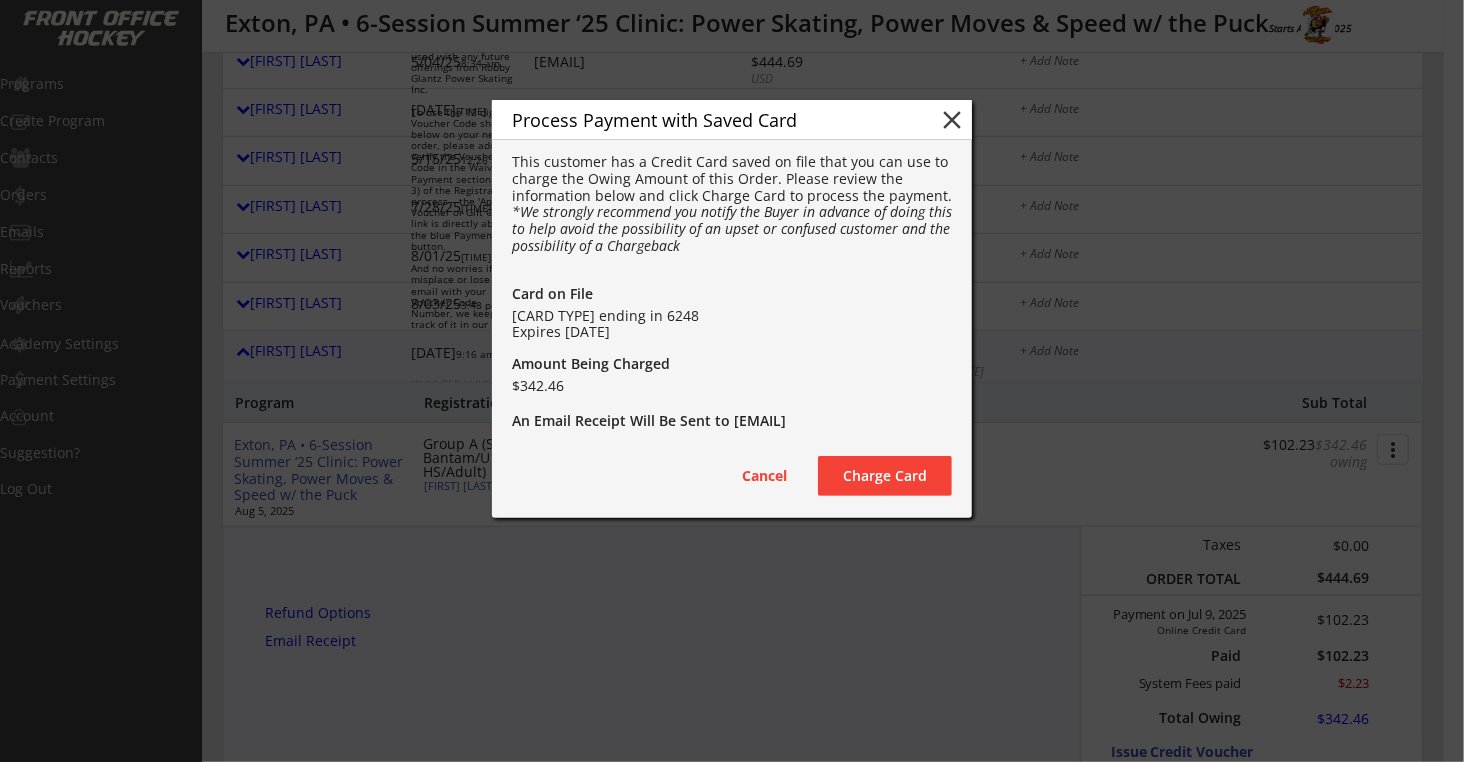 click on "Charge Card" at bounding box center (885, 476) 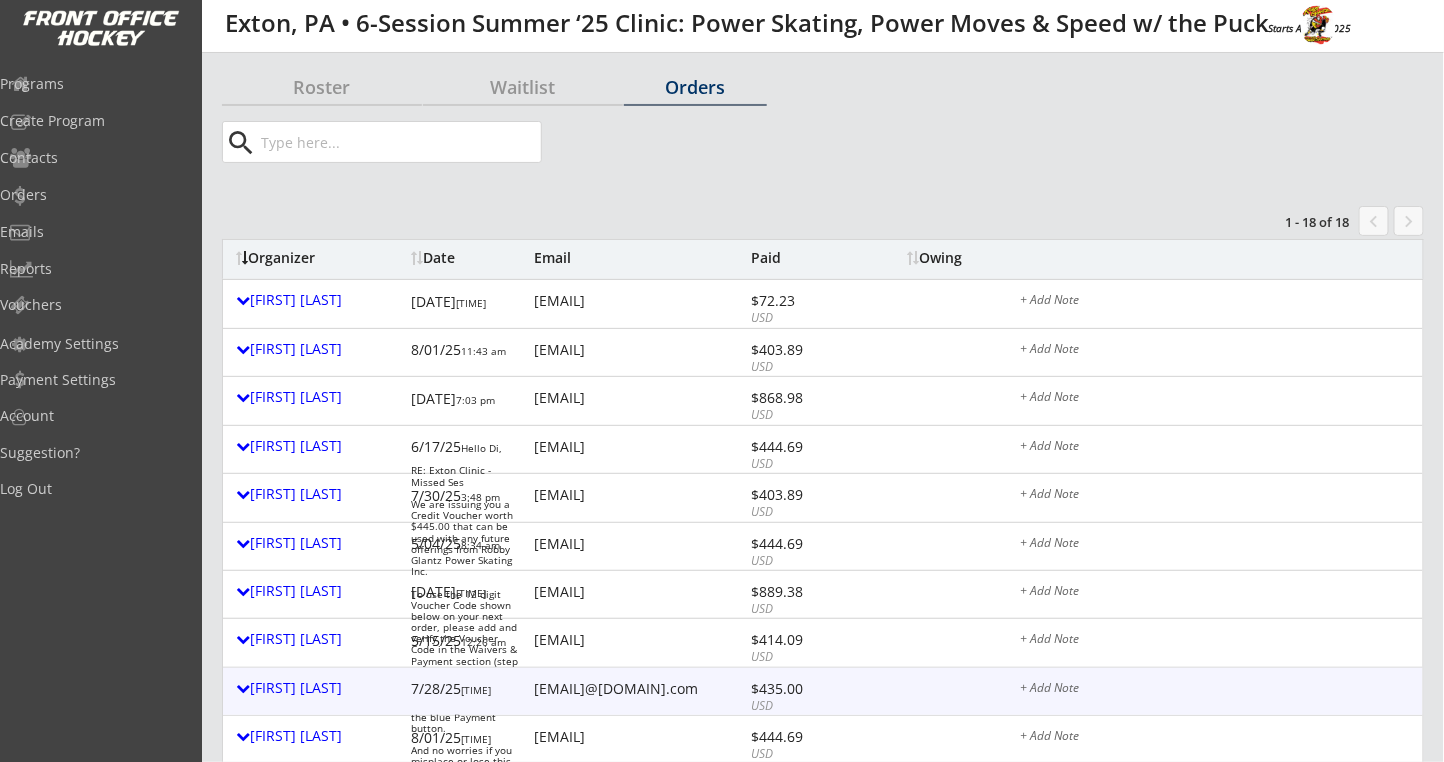 scroll, scrollTop: 0, scrollLeft: 0, axis: both 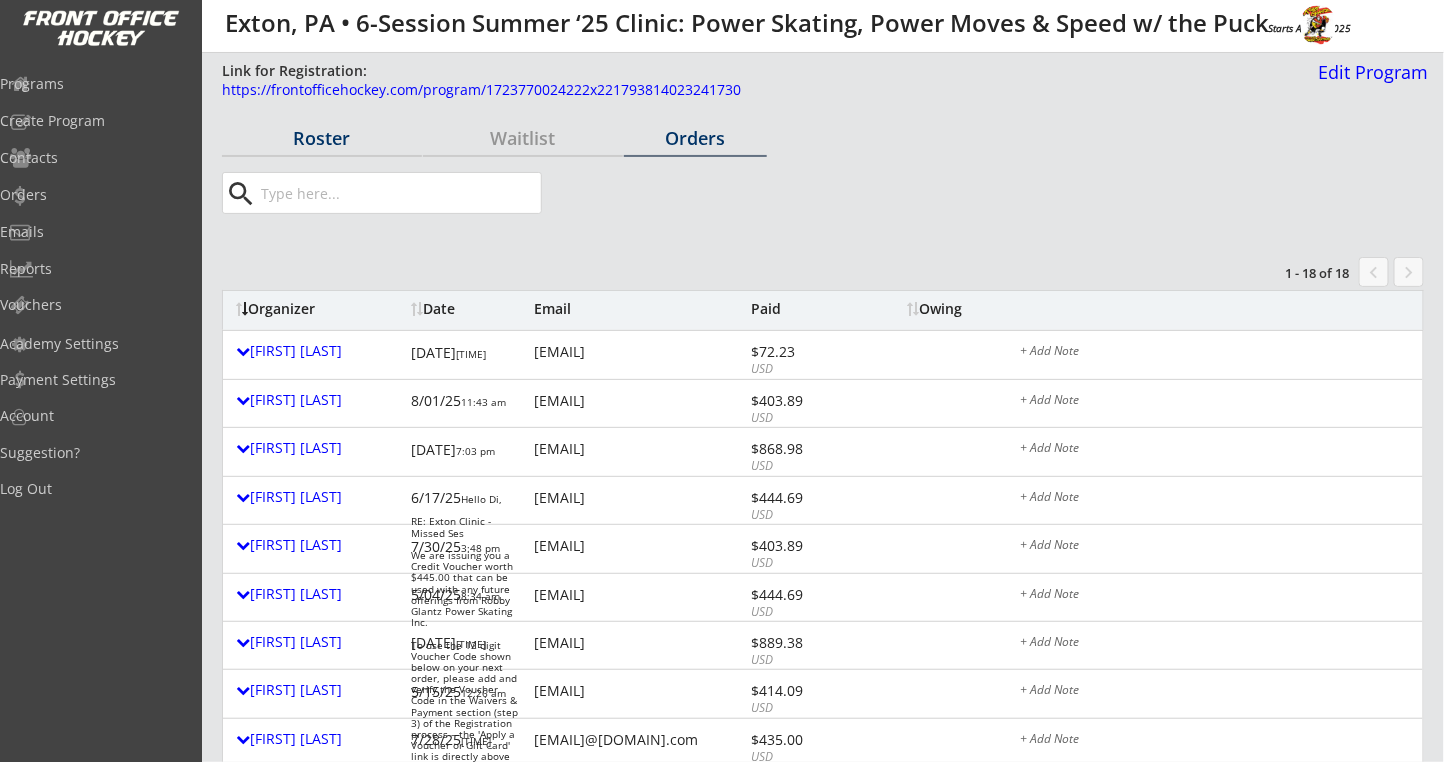 click on "Roster" at bounding box center [322, 138] 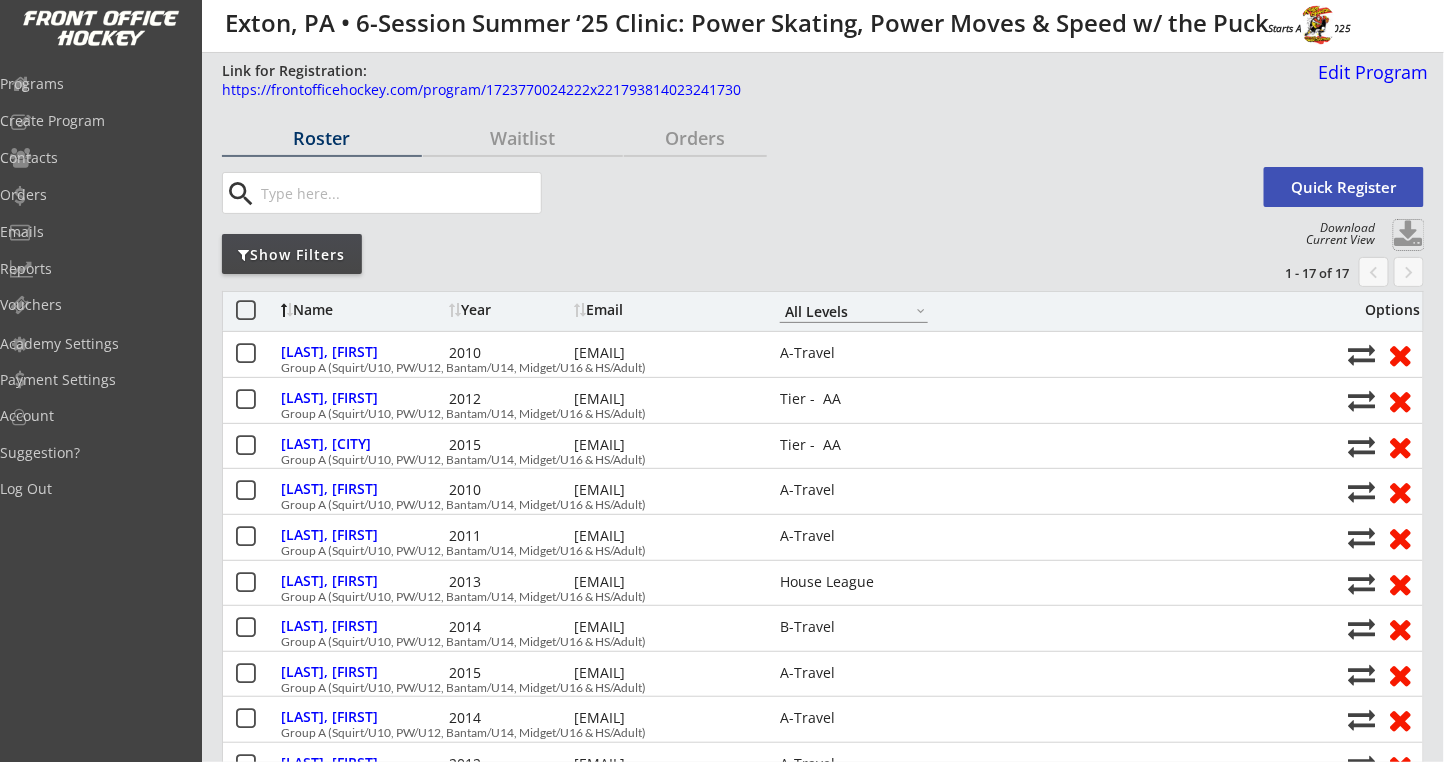 click at bounding box center [1409, 235] 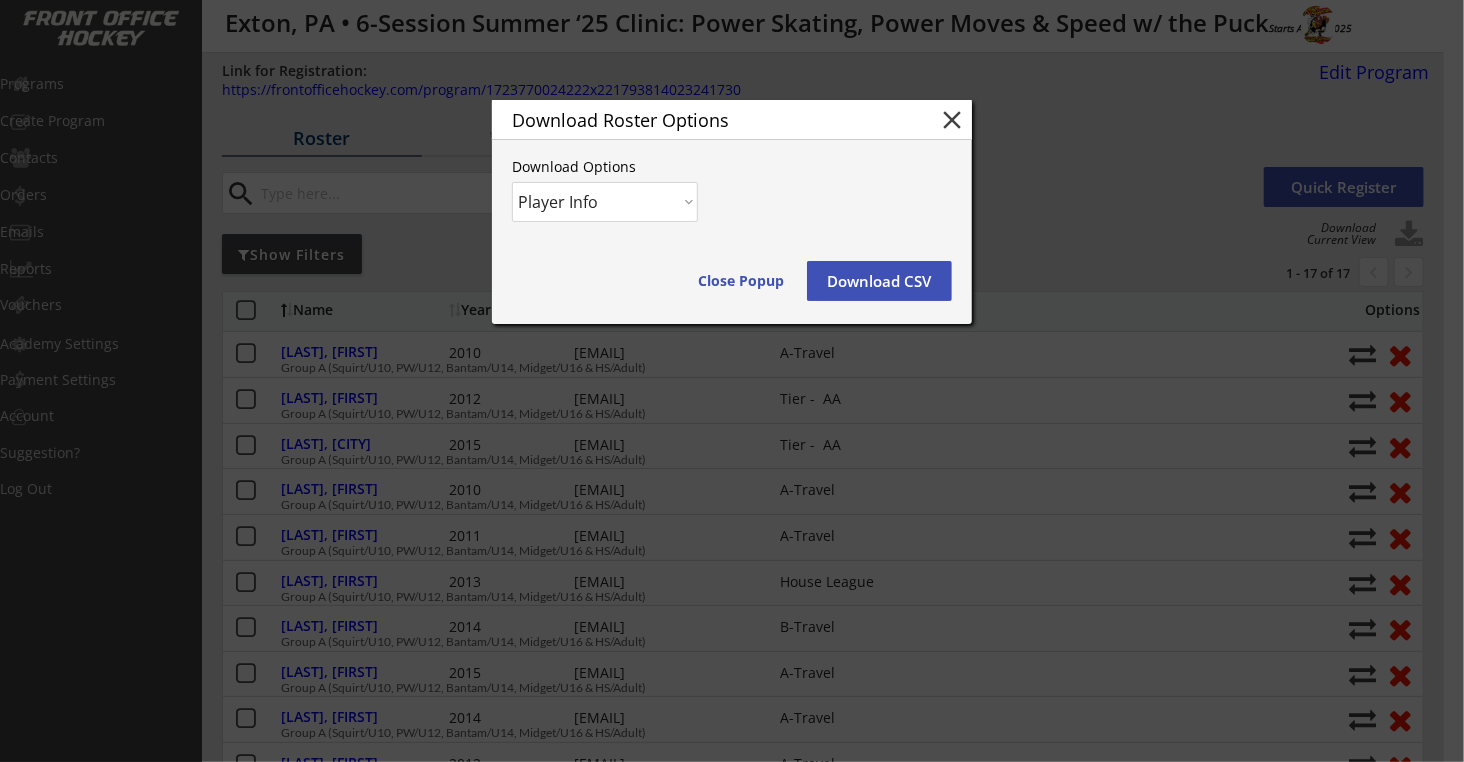 click on "Player Info Player and Order Info" at bounding box center (605, 202) 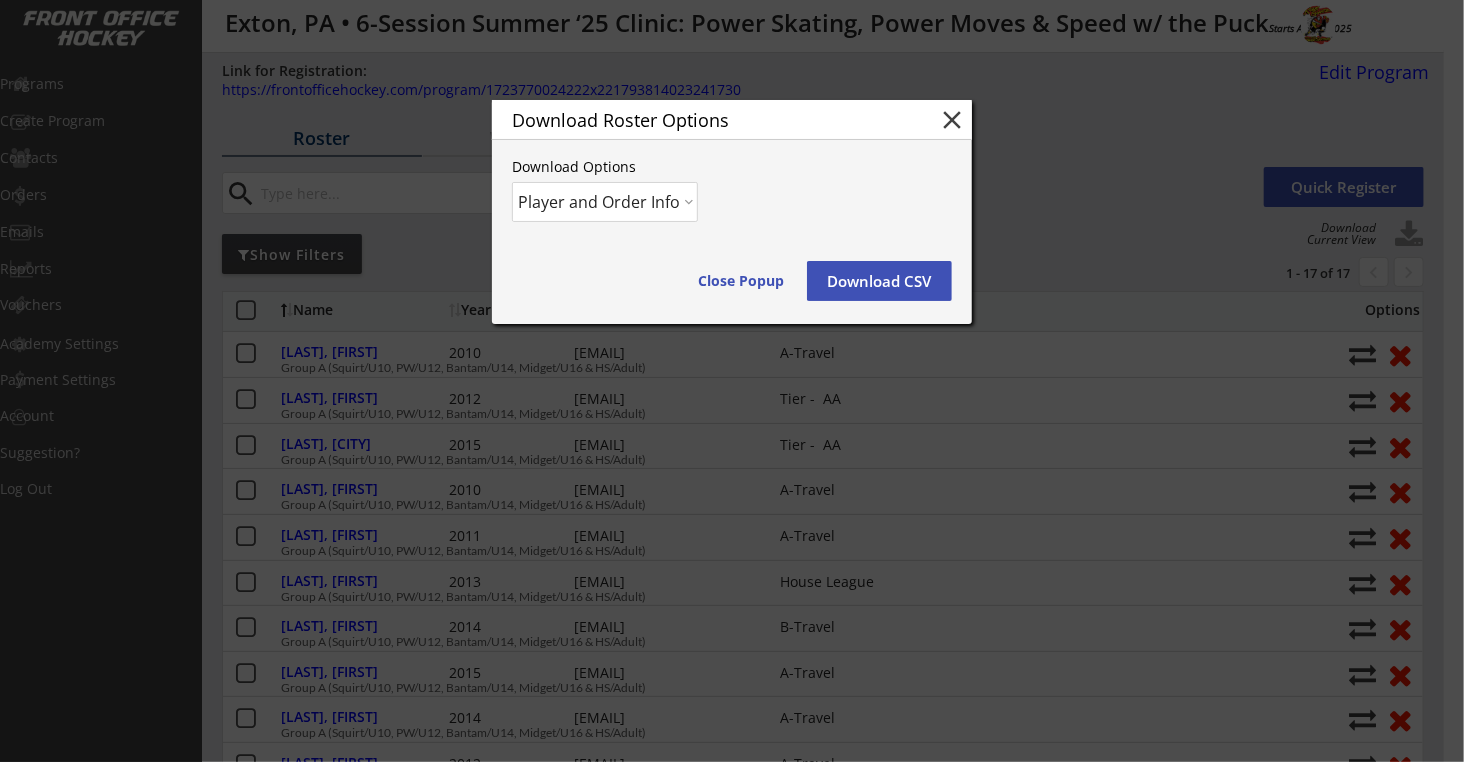 click on "Player Info Player and Order Info" at bounding box center [605, 202] 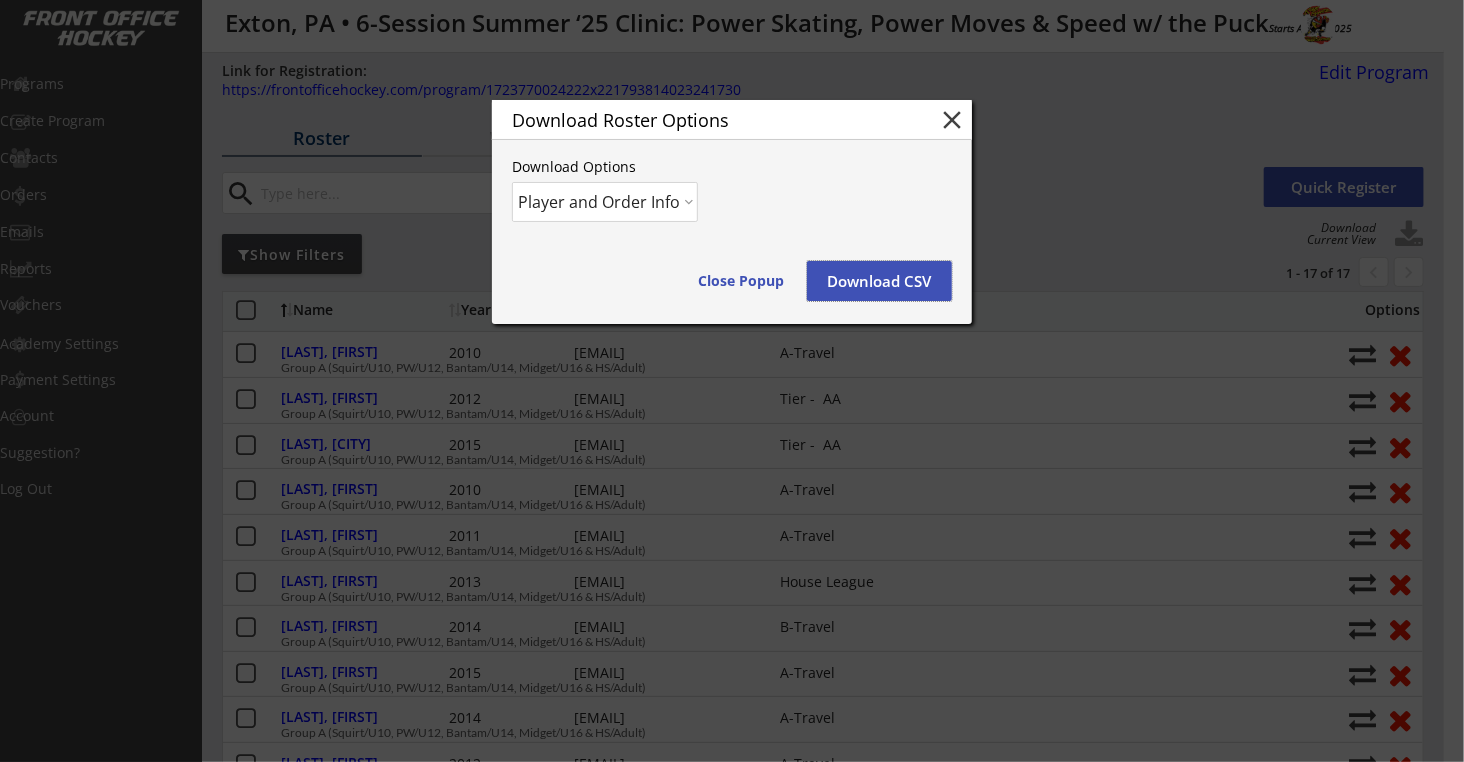 click on "Download CSV" at bounding box center (879, 281) 